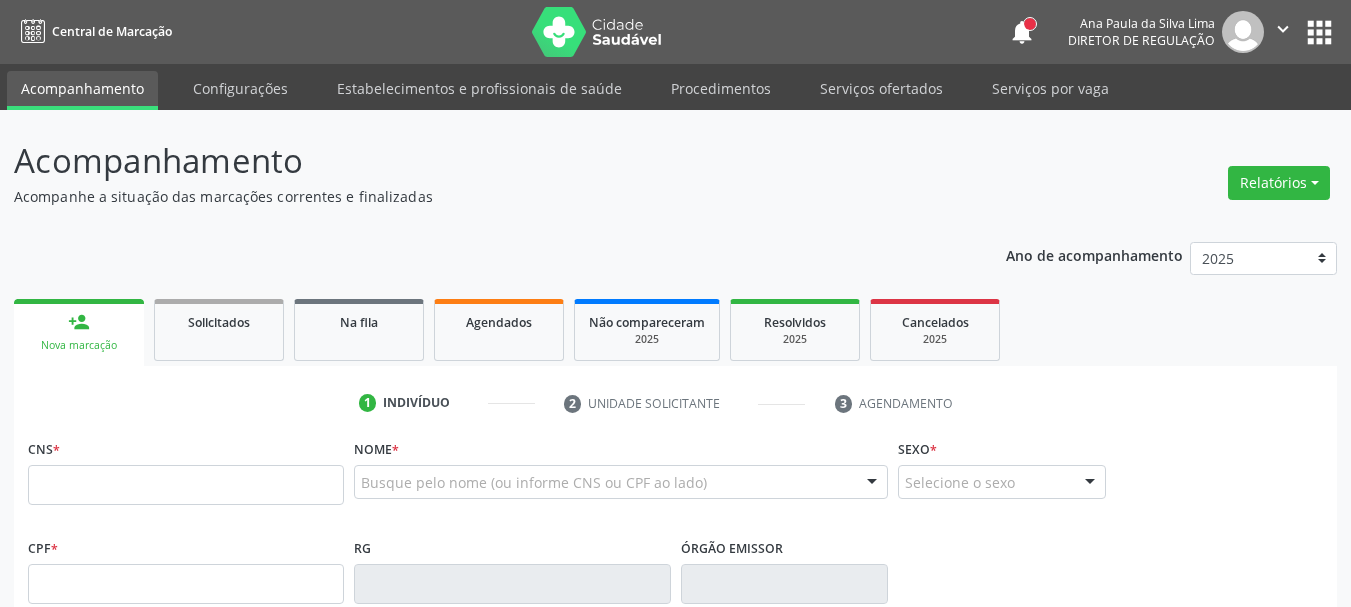 scroll, scrollTop: 0, scrollLeft: 0, axis: both 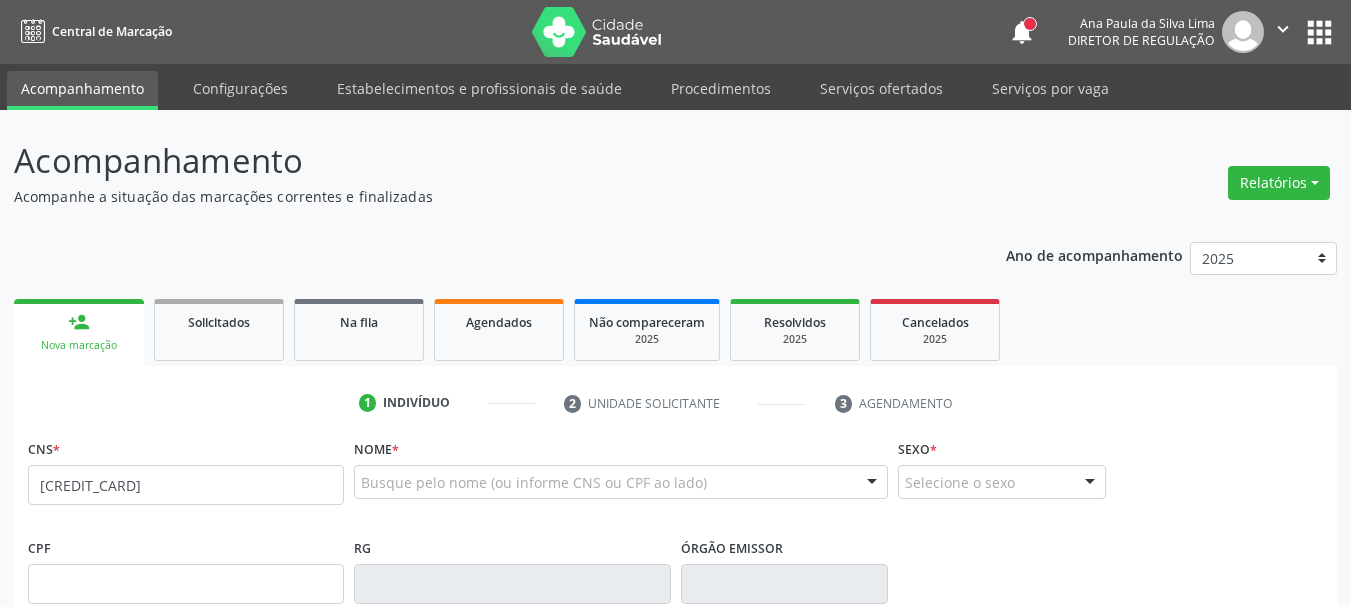 type on "[CREDIT_CARD]" 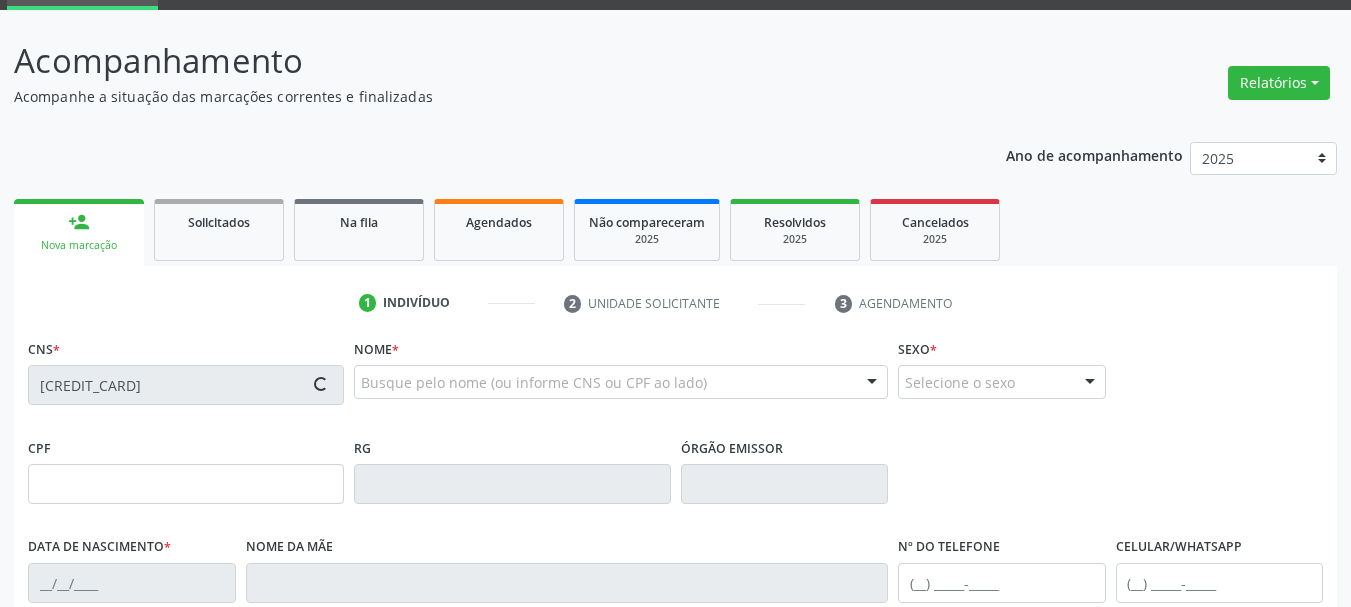 type on "[SSN]" 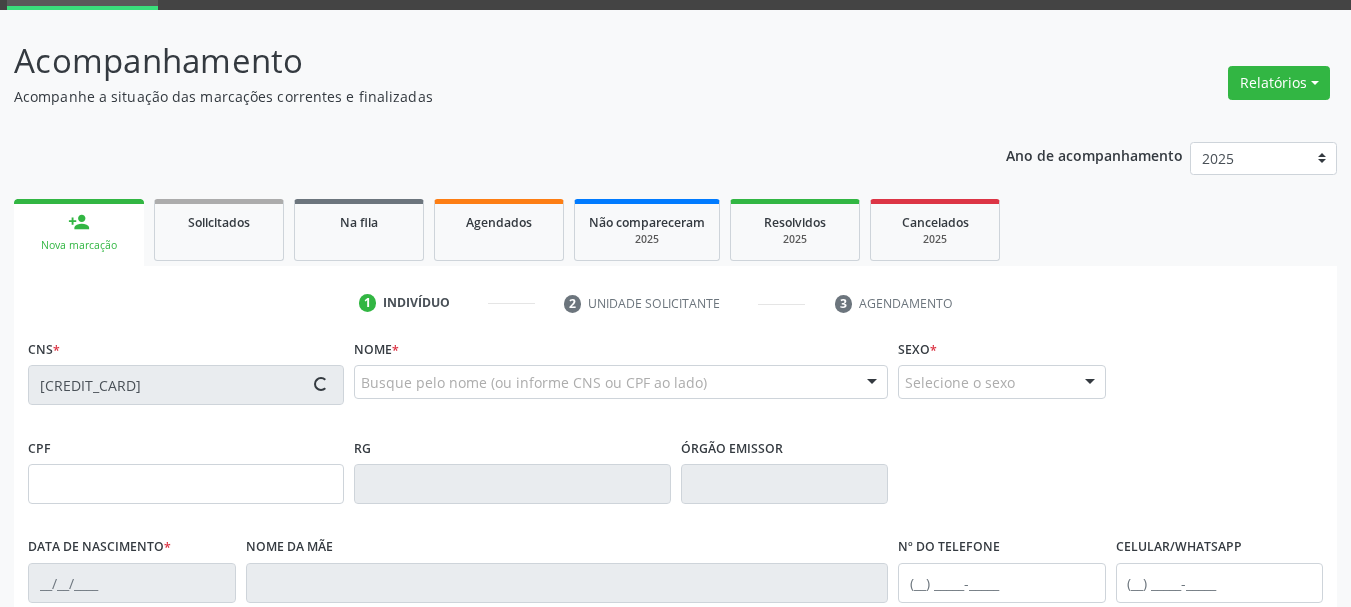 type on "[DATE]" 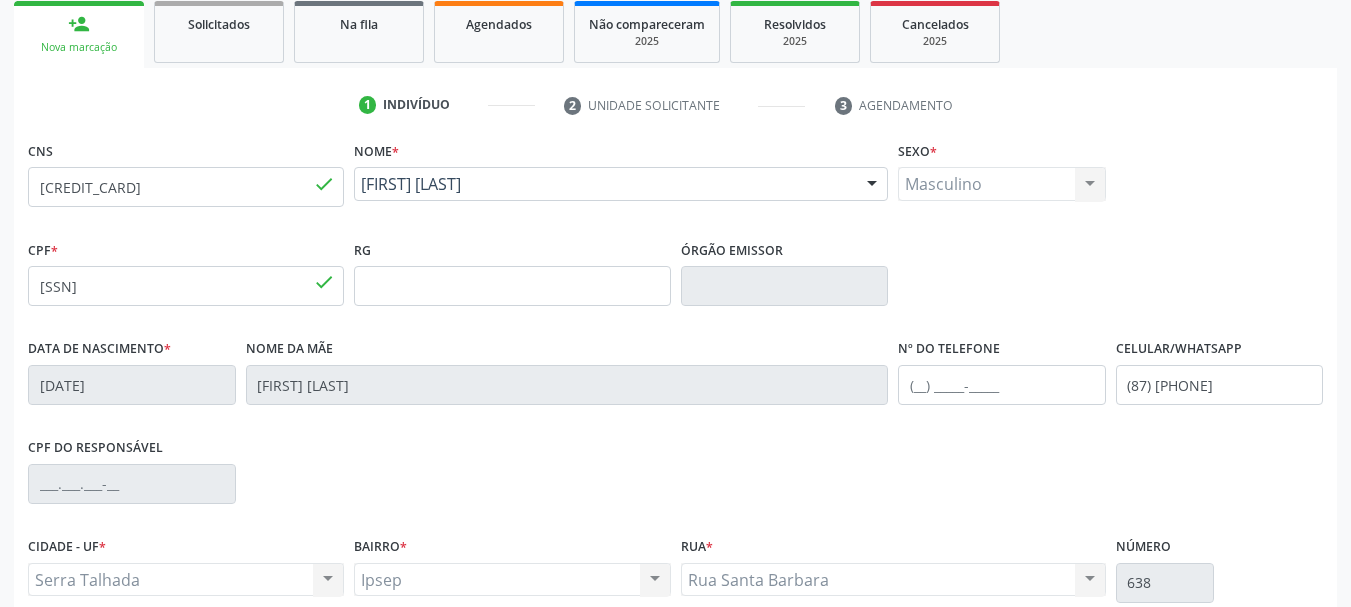 scroll, scrollTop: 300, scrollLeft: 0, axis: vertical 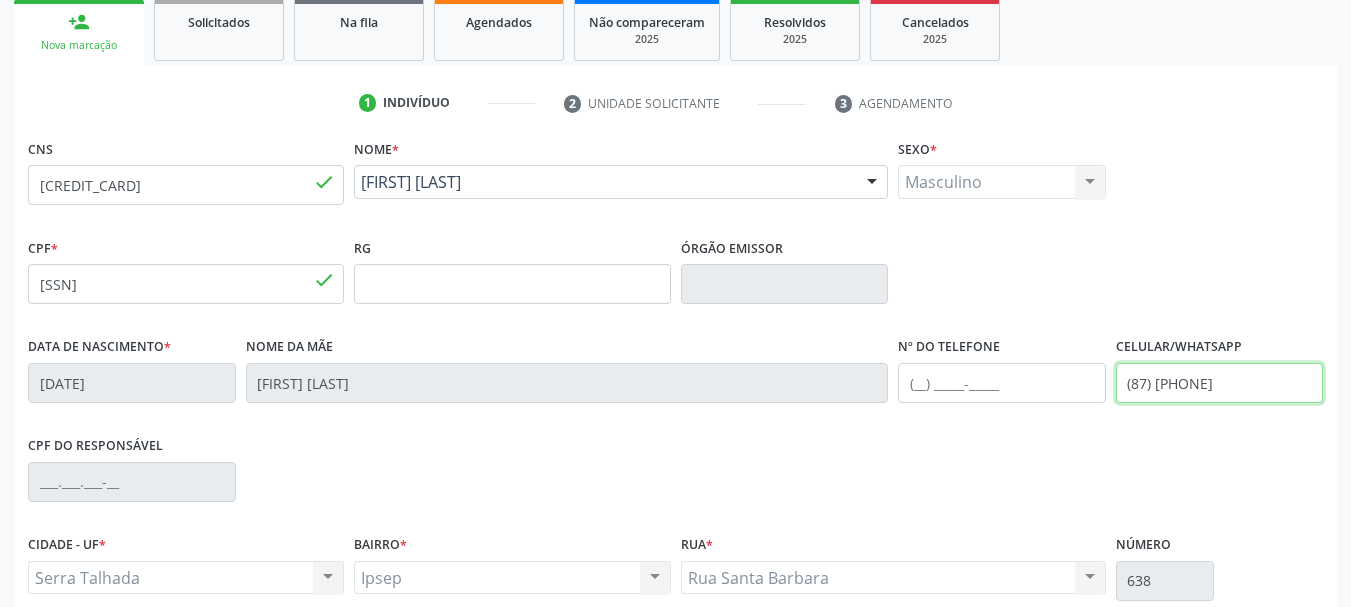 drag, startPoint x: 1256, startPoint y: 390, endPoint x: 1024, endPoint y: 408, distance: 232.69724 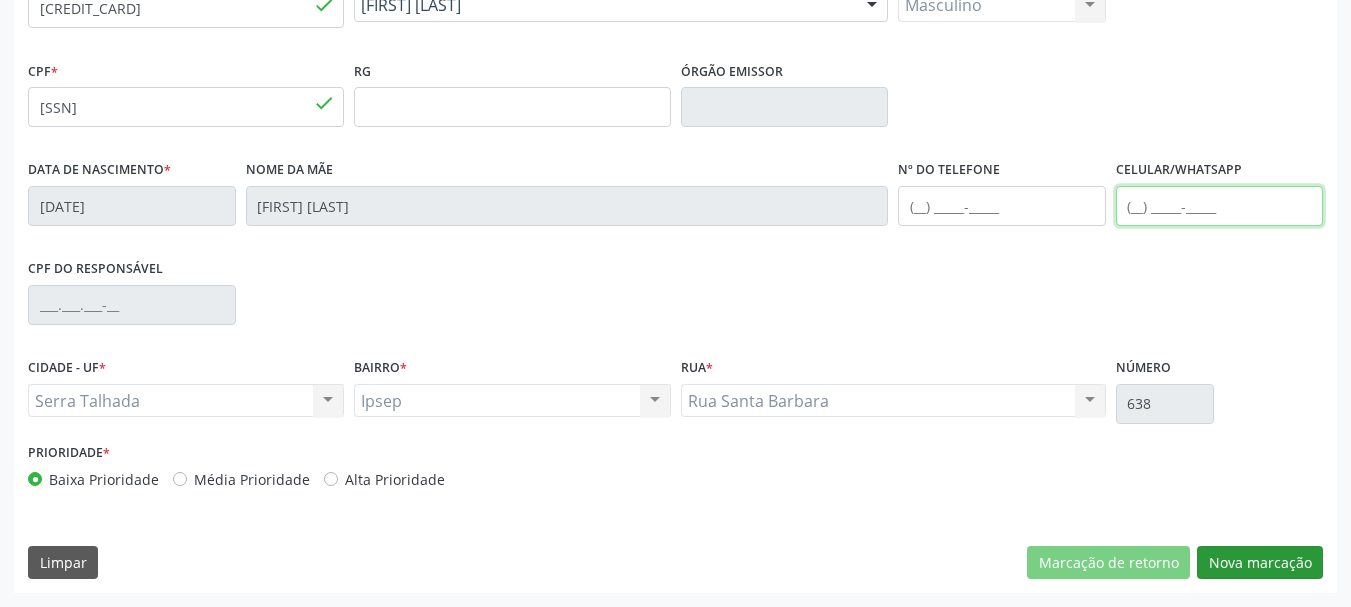 type 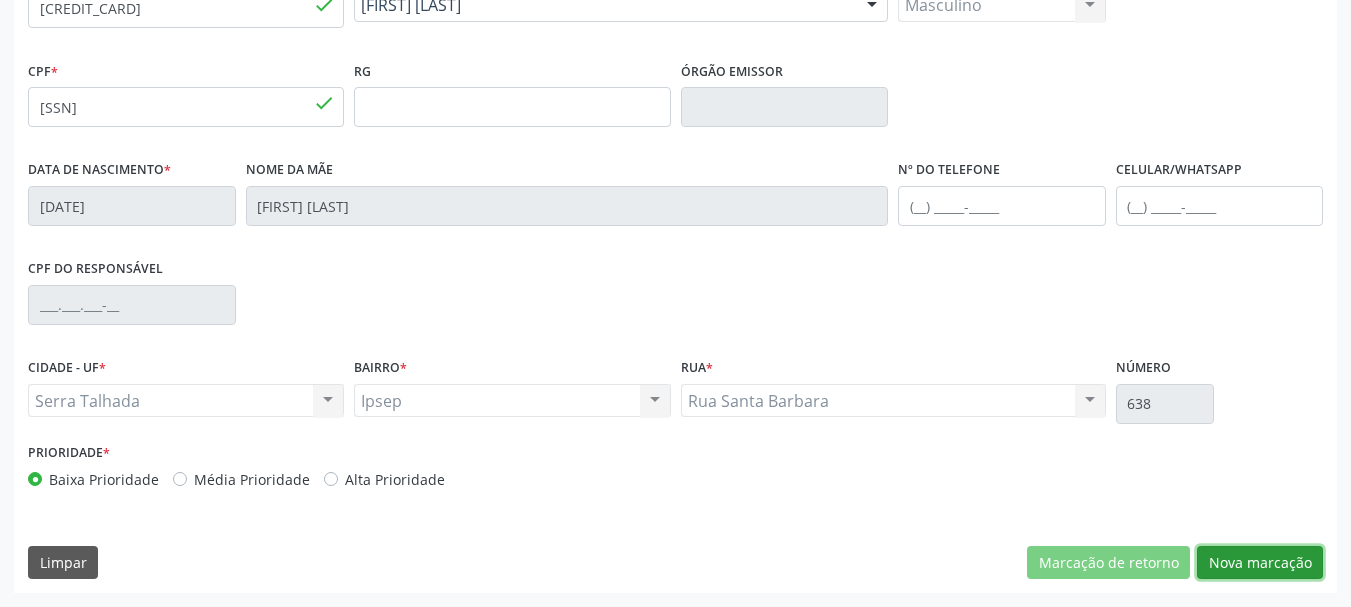 click on "Nova marcação" at bounding box center (1260, 563) 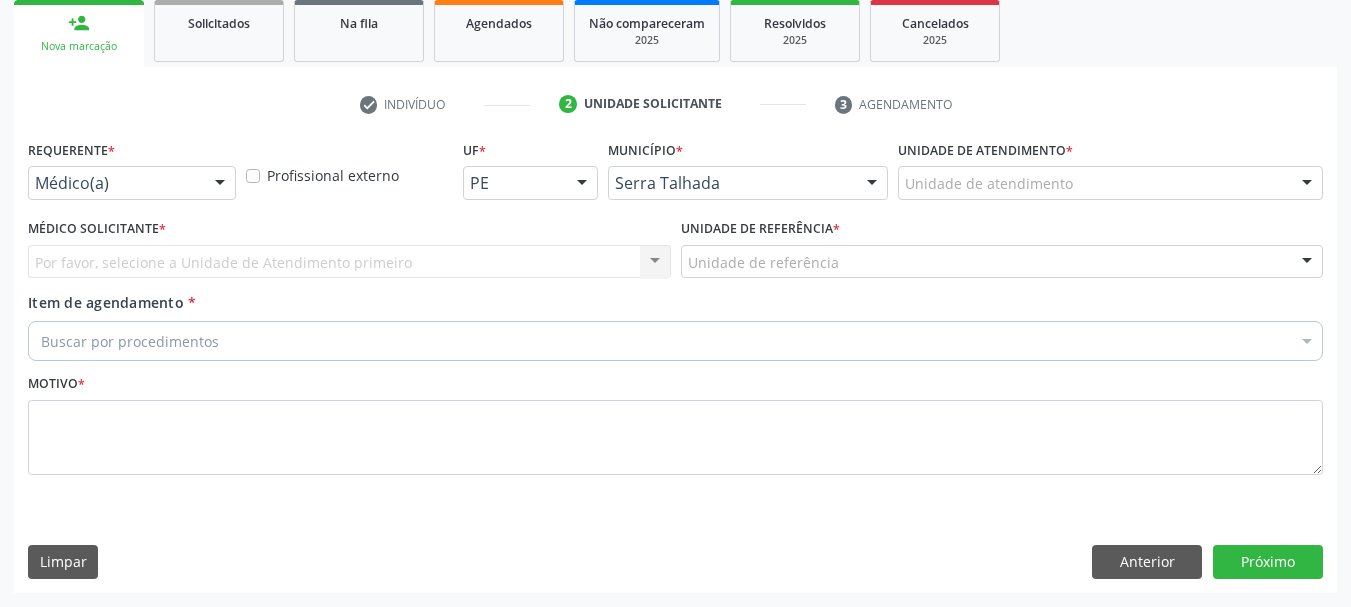 scroll, scrollTop: 299, scrollLeft: 0, axis: vertical 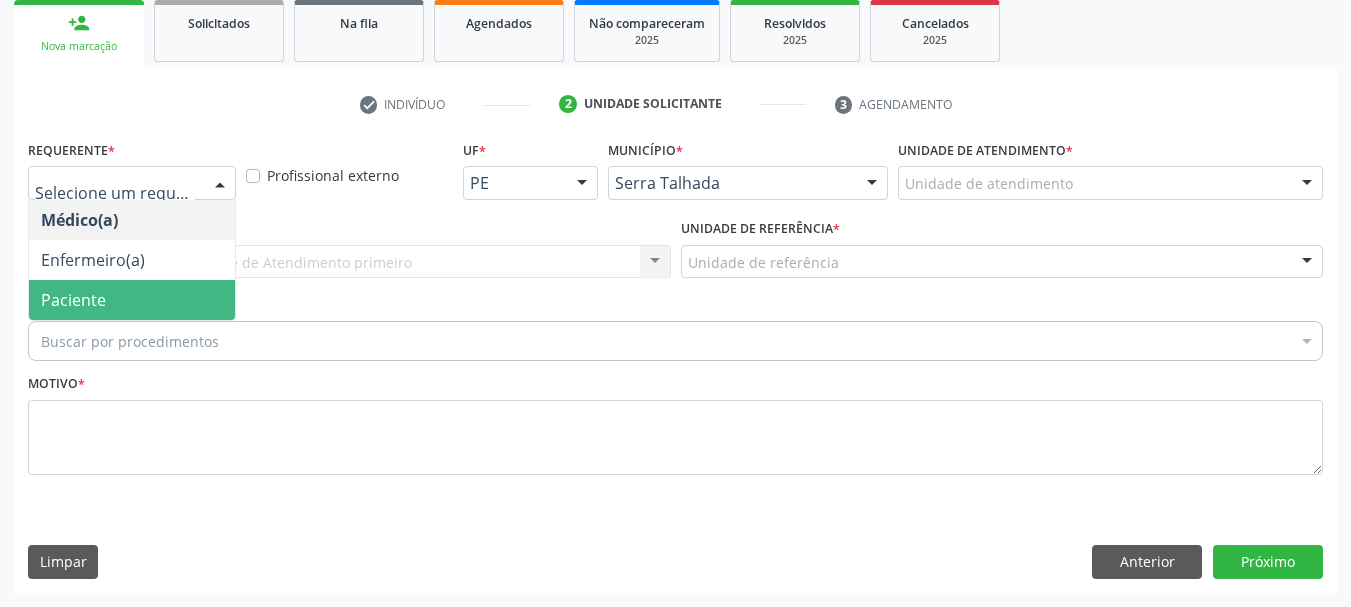 drag, startPoint x: 100, startPoint y: 300, endPoint x: 109, endPoint y: 270, distance: 31.320919 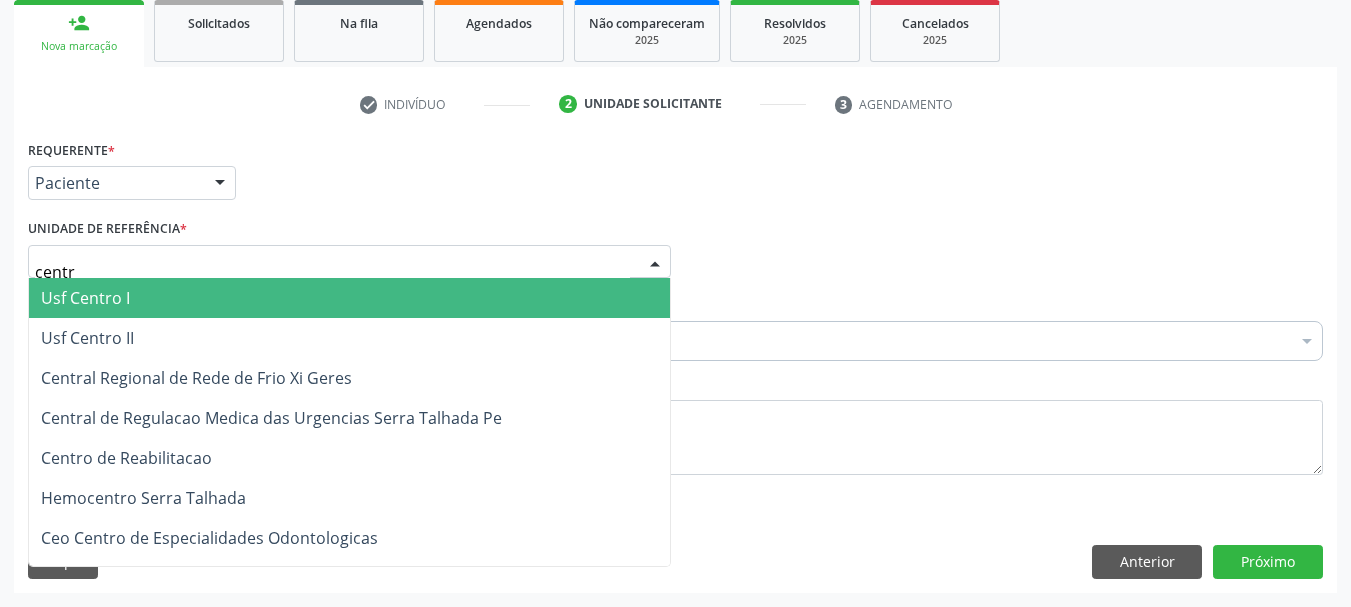 type on "centro" 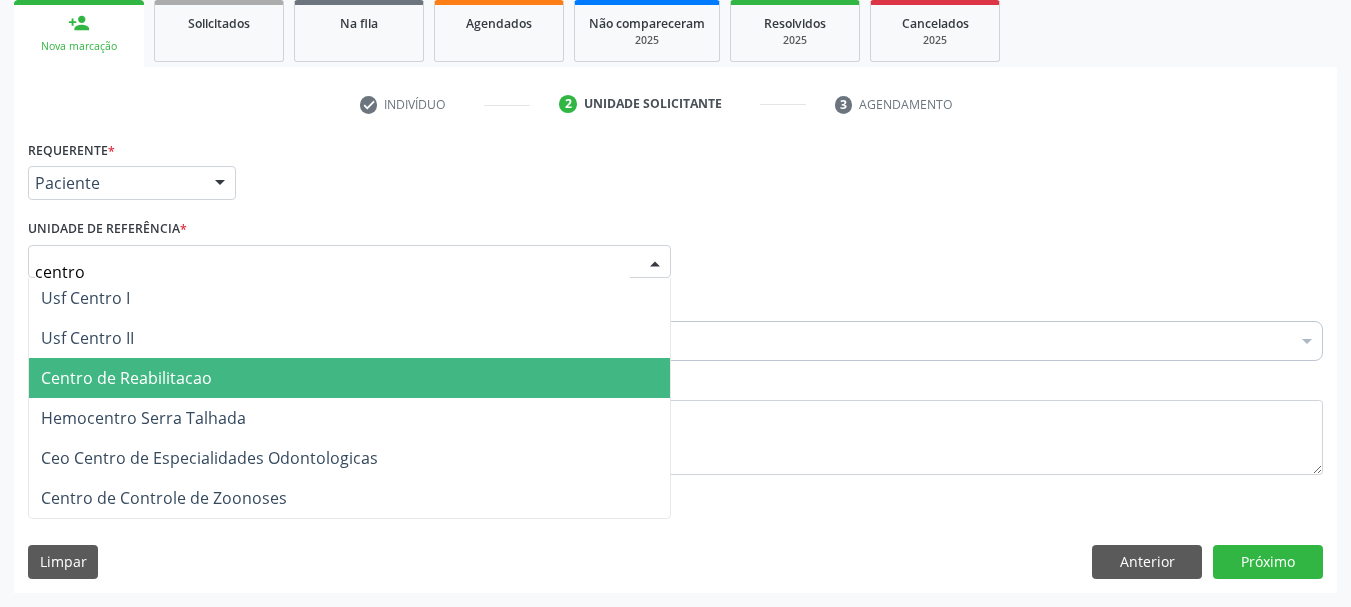 click on "Centro de Reabilitacao" at bounding box center (126, 378) 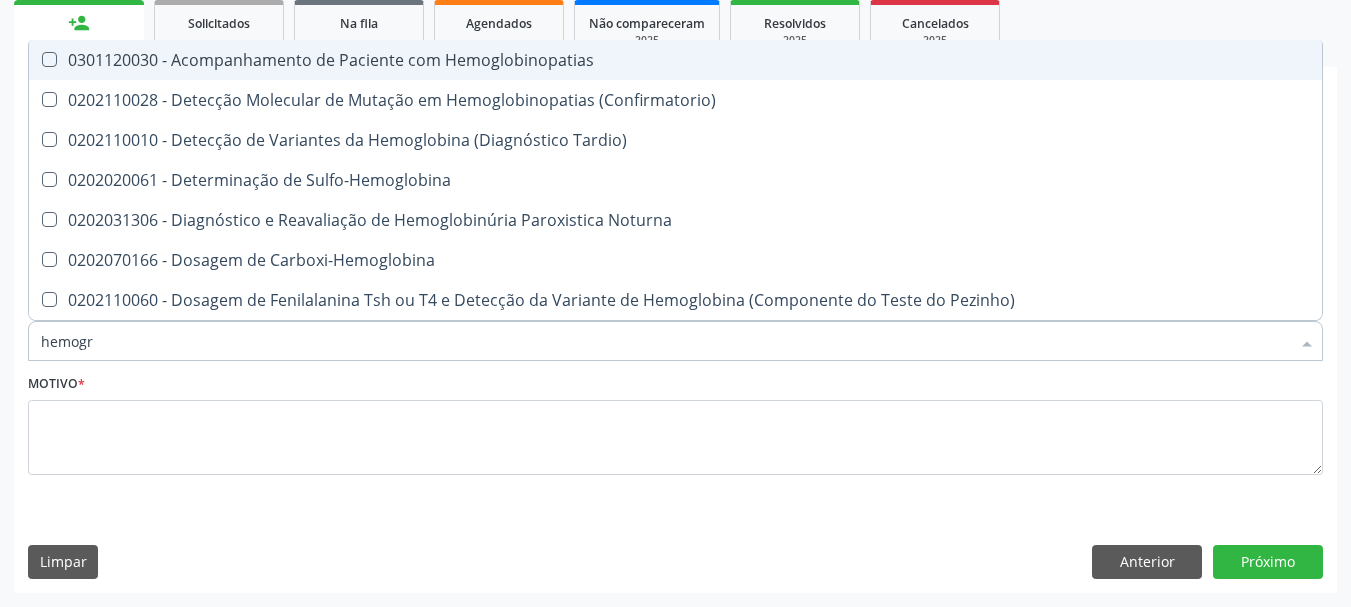 type on "hemogra" 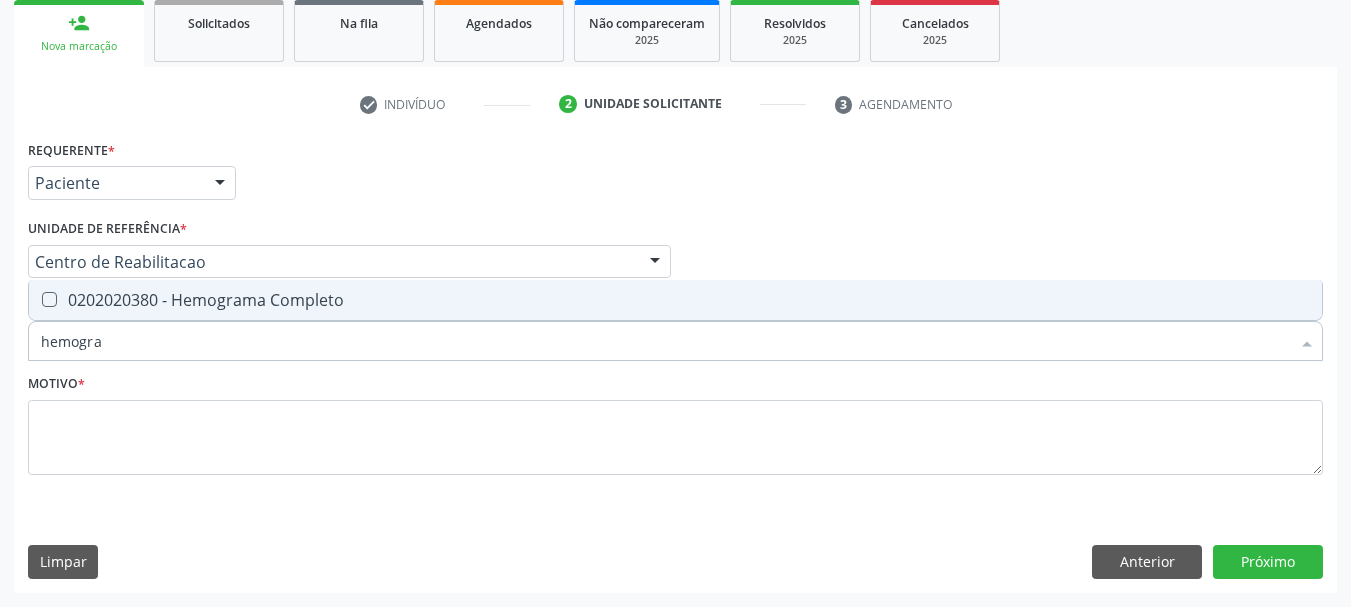click on "0202020380 - Hemograma Completo" at bounding box center [675, 300] 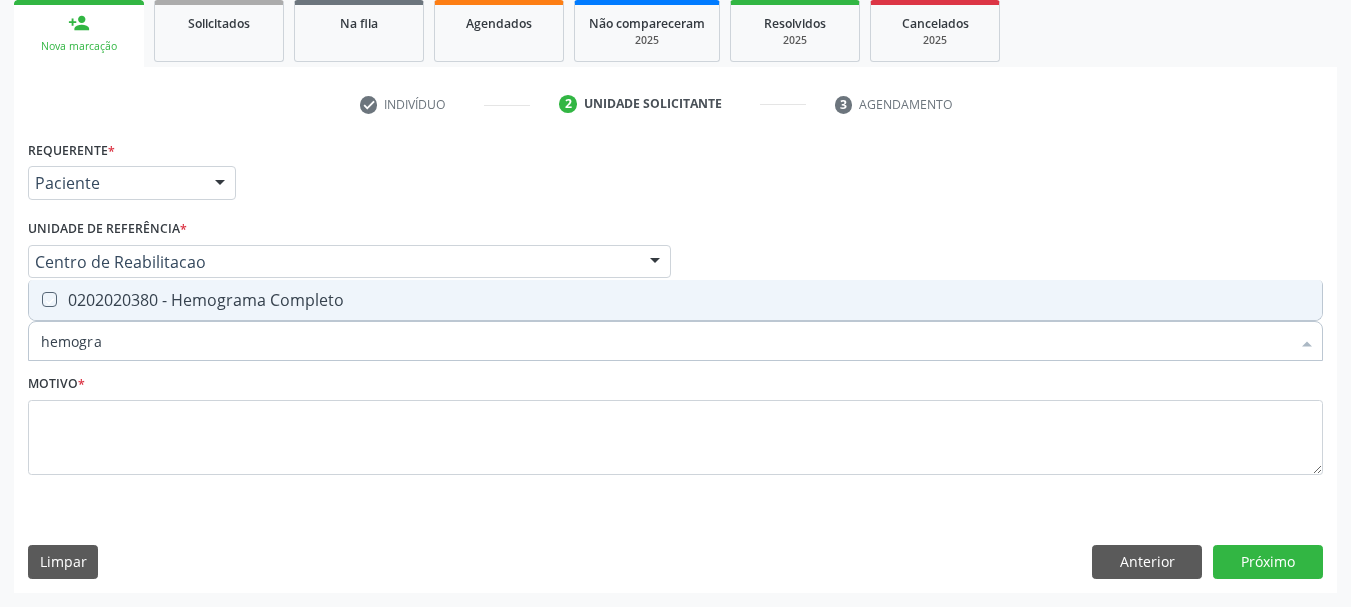checkbox on "true" 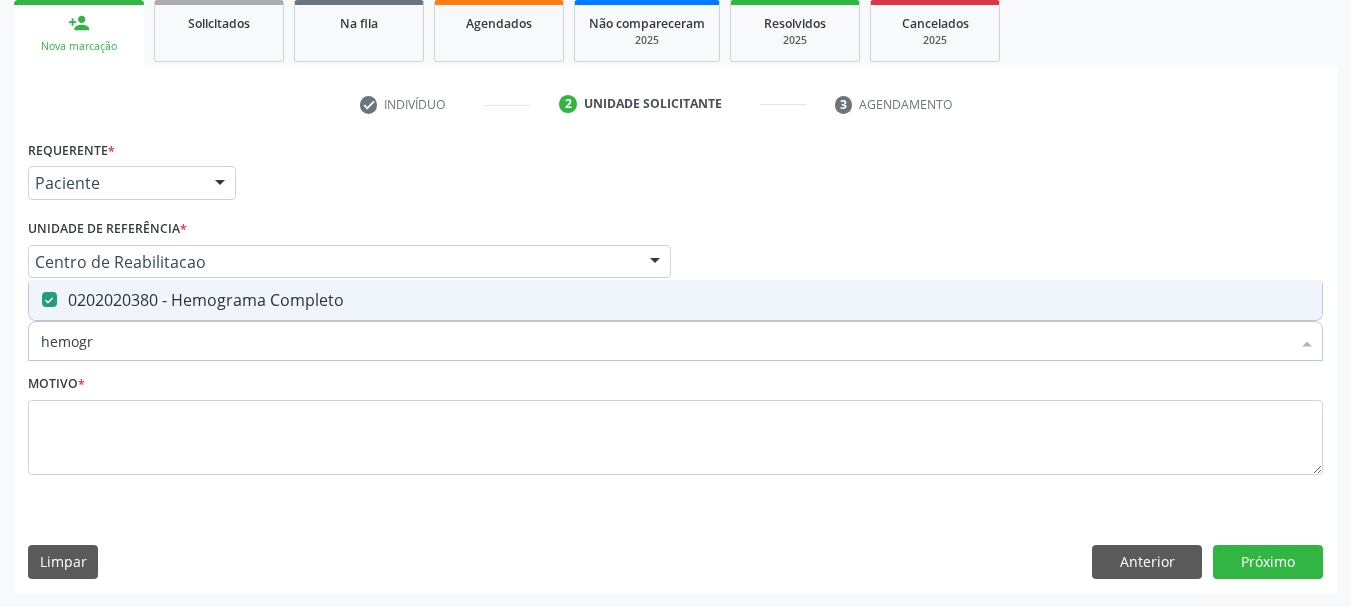 type on "hemog" 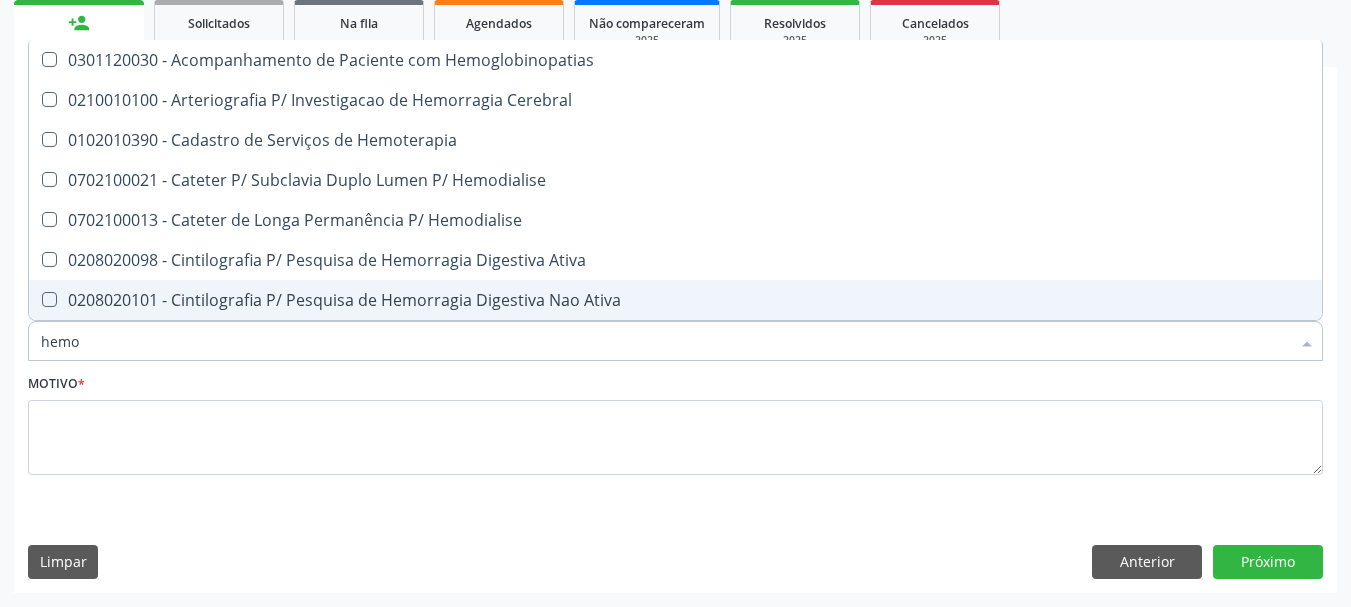 type on "hem" 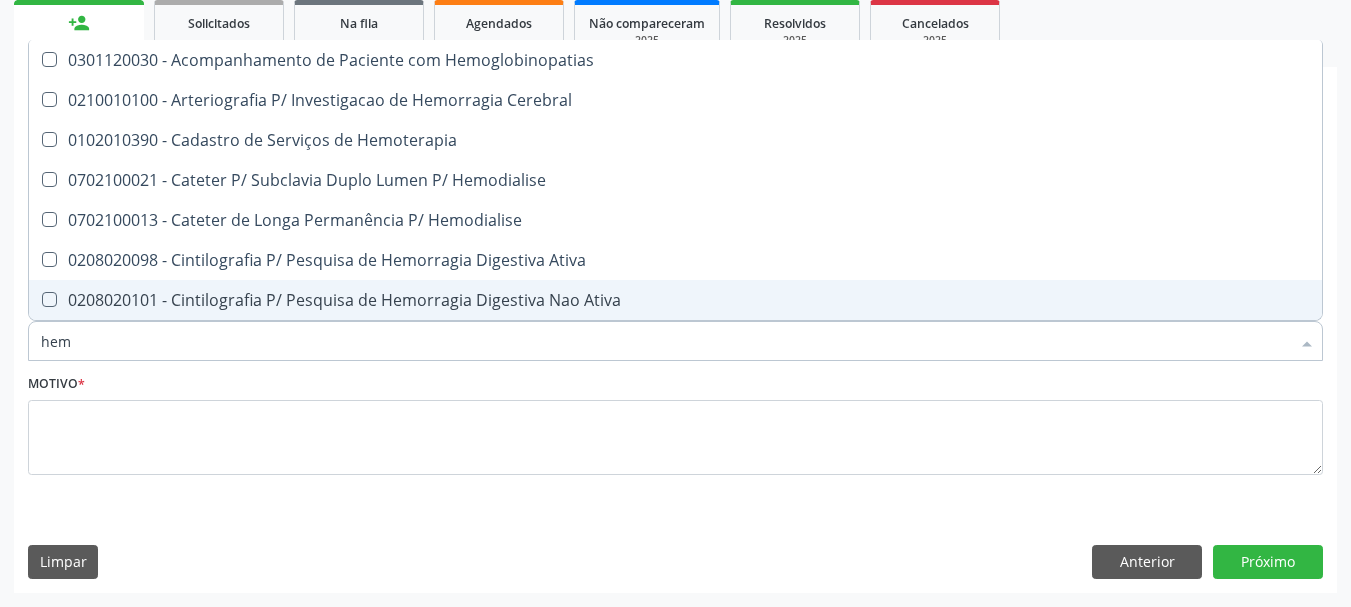 checkbox on "false" 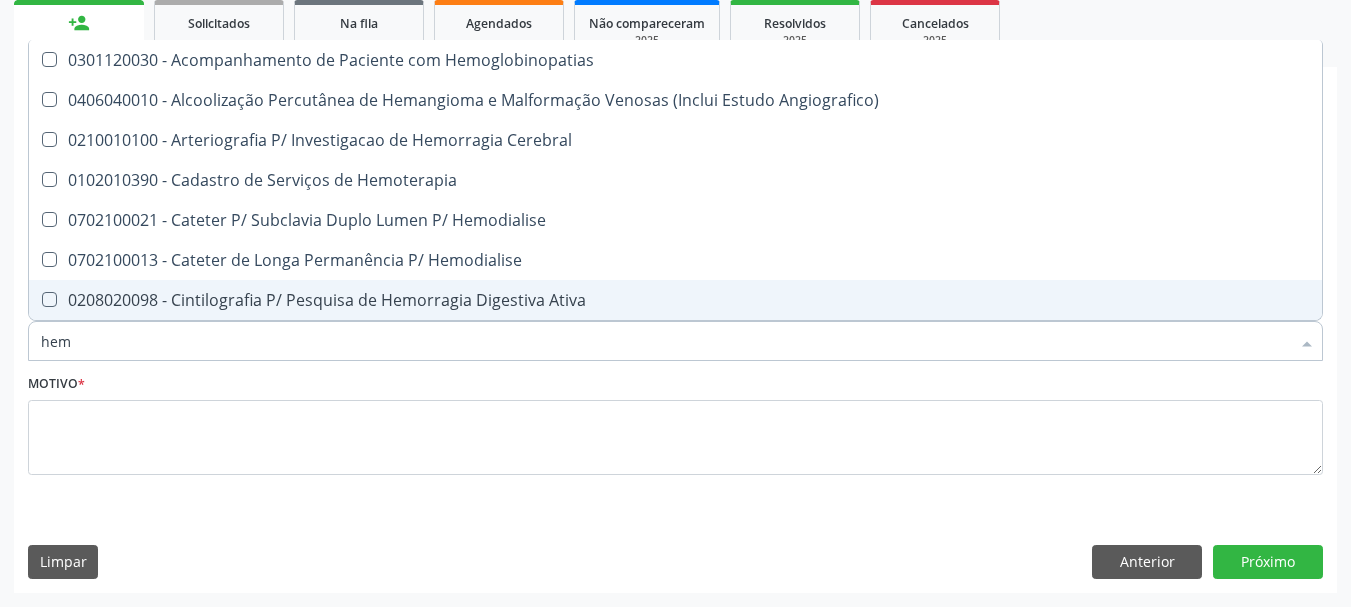 type on "he" 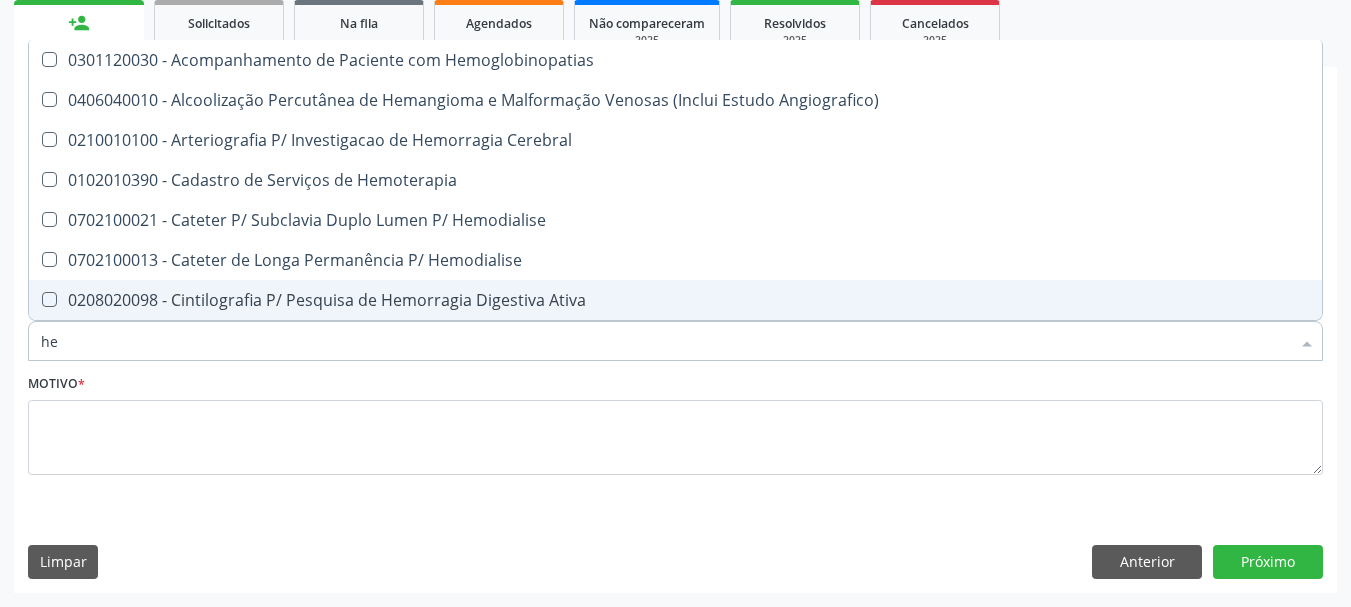 type on "h" 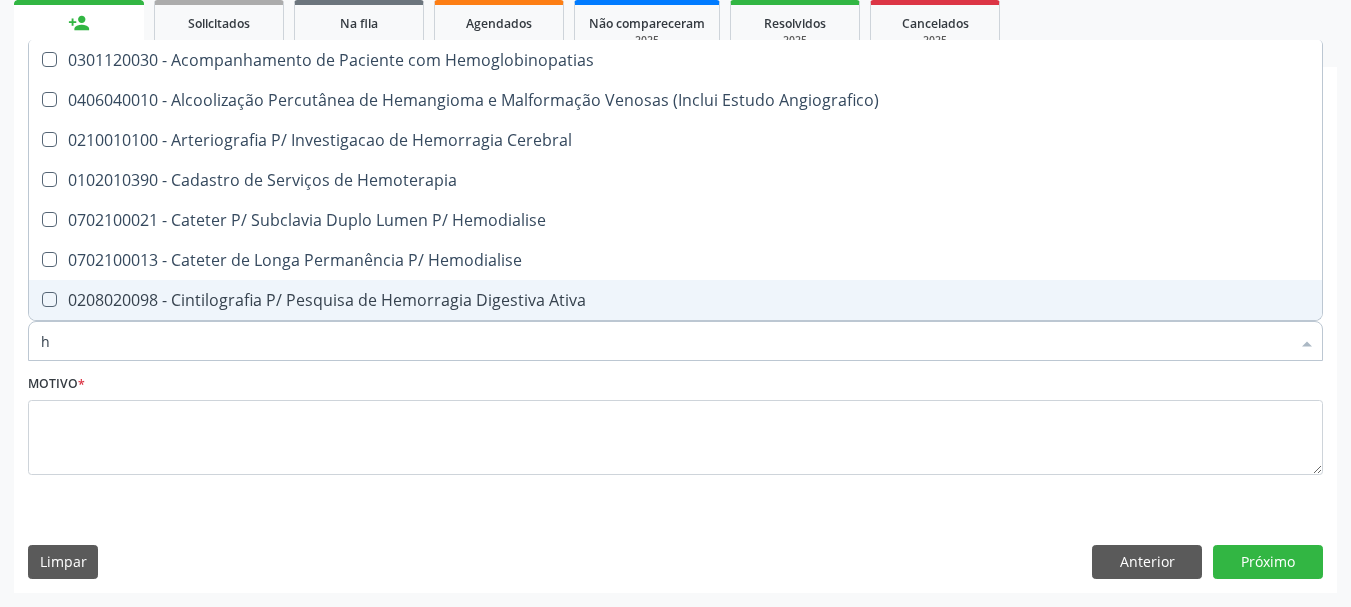 type 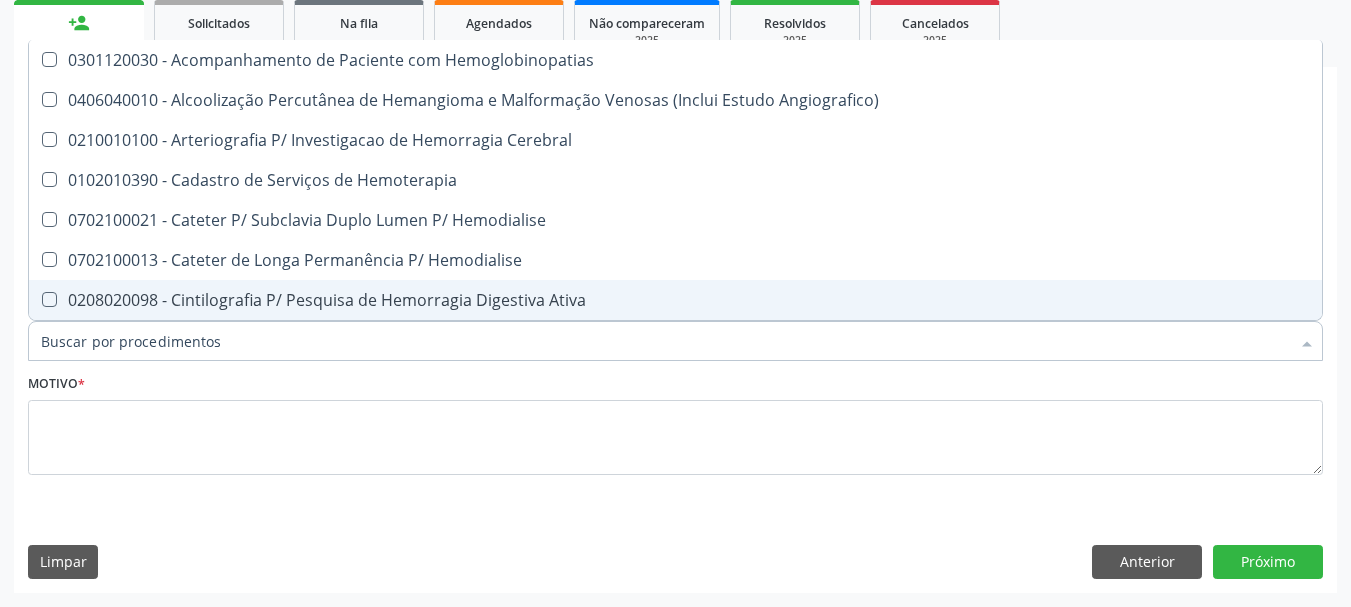 checkbox on "false" 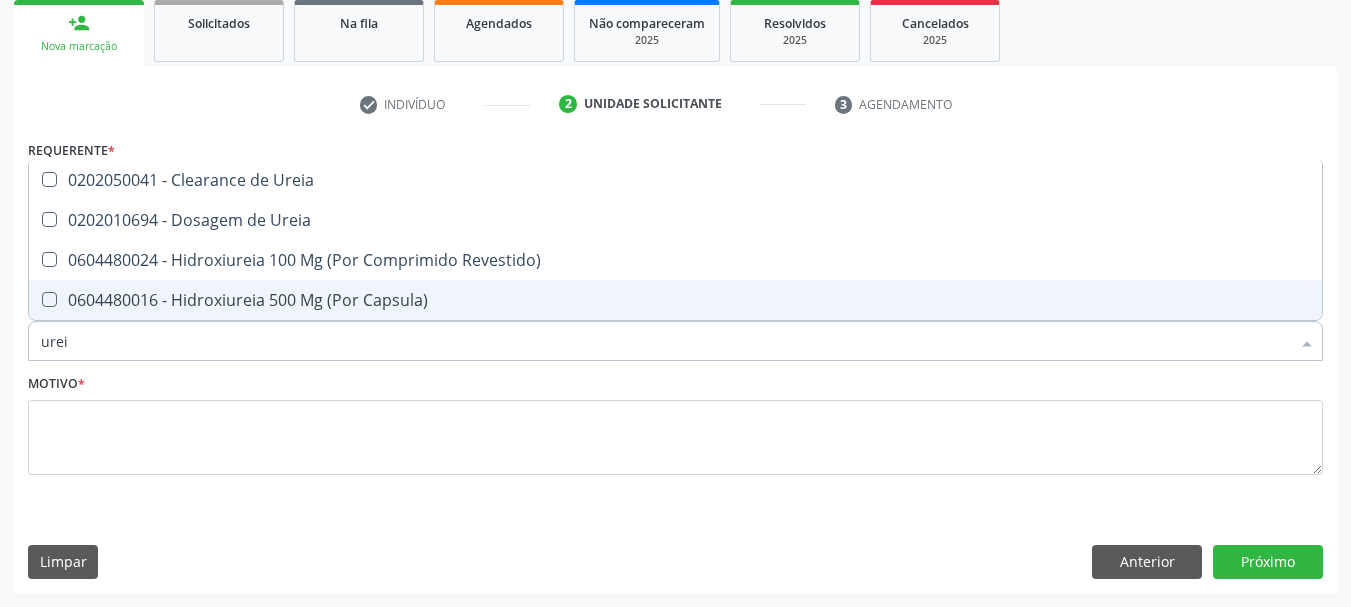 type on "ureia" 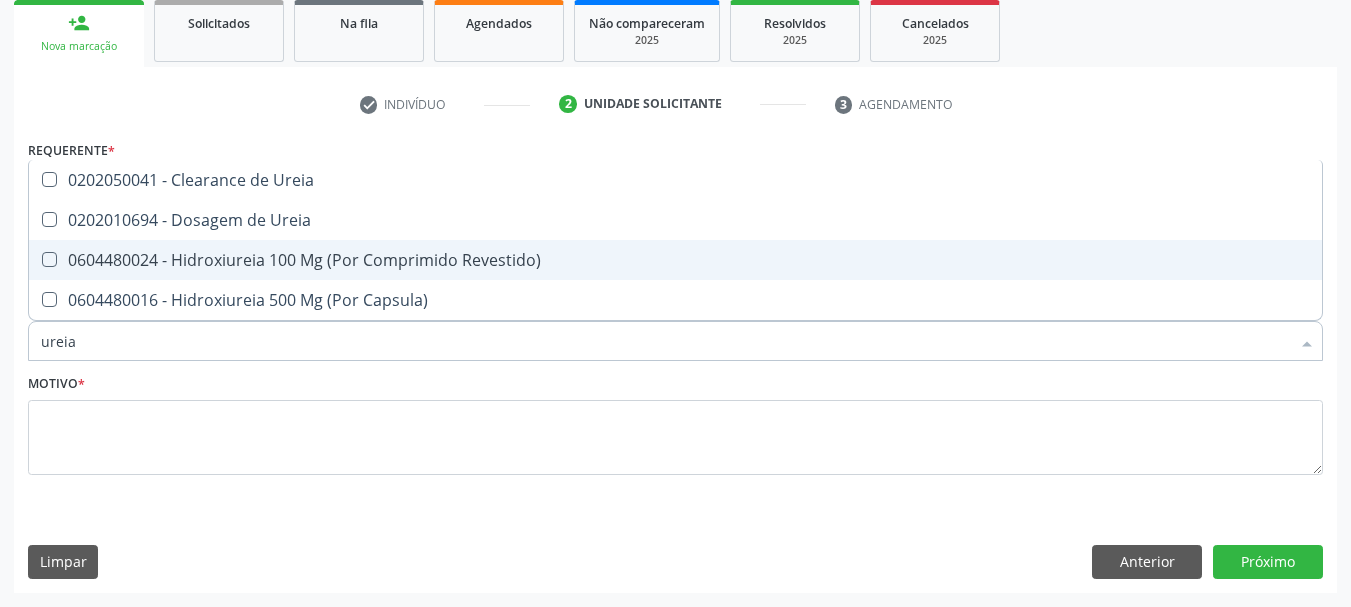 click on "0202010694 - Dosagem de Ureia" at bounding box center (675, 220) 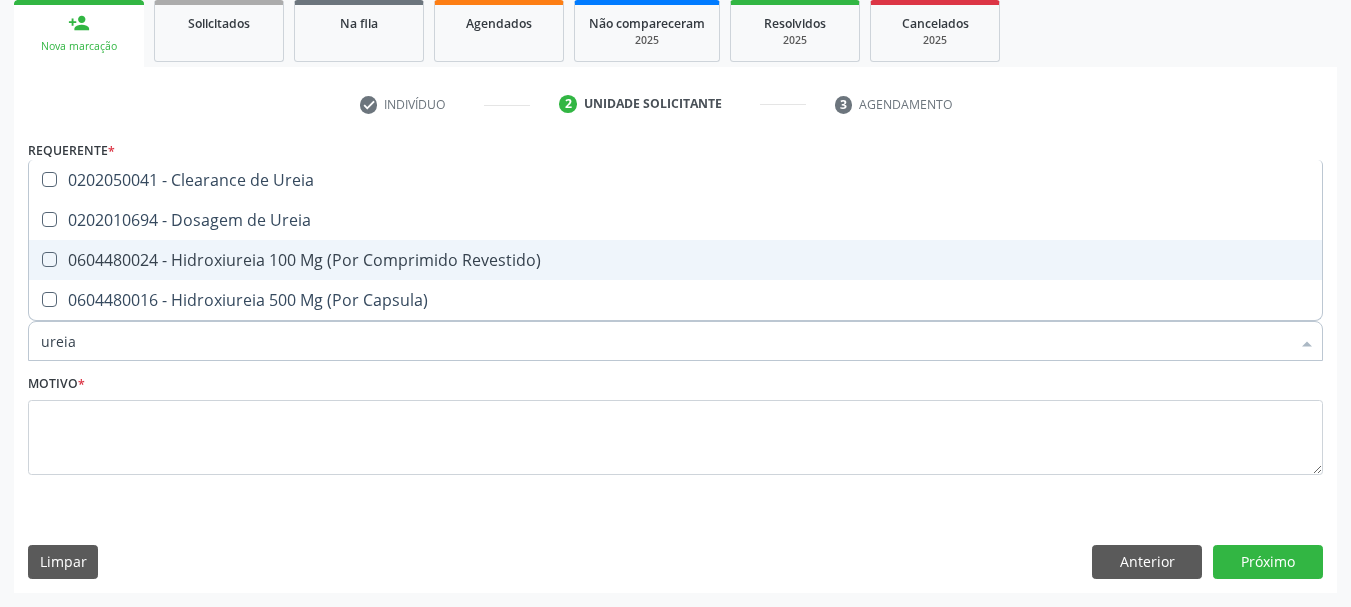 checkbox on "true" 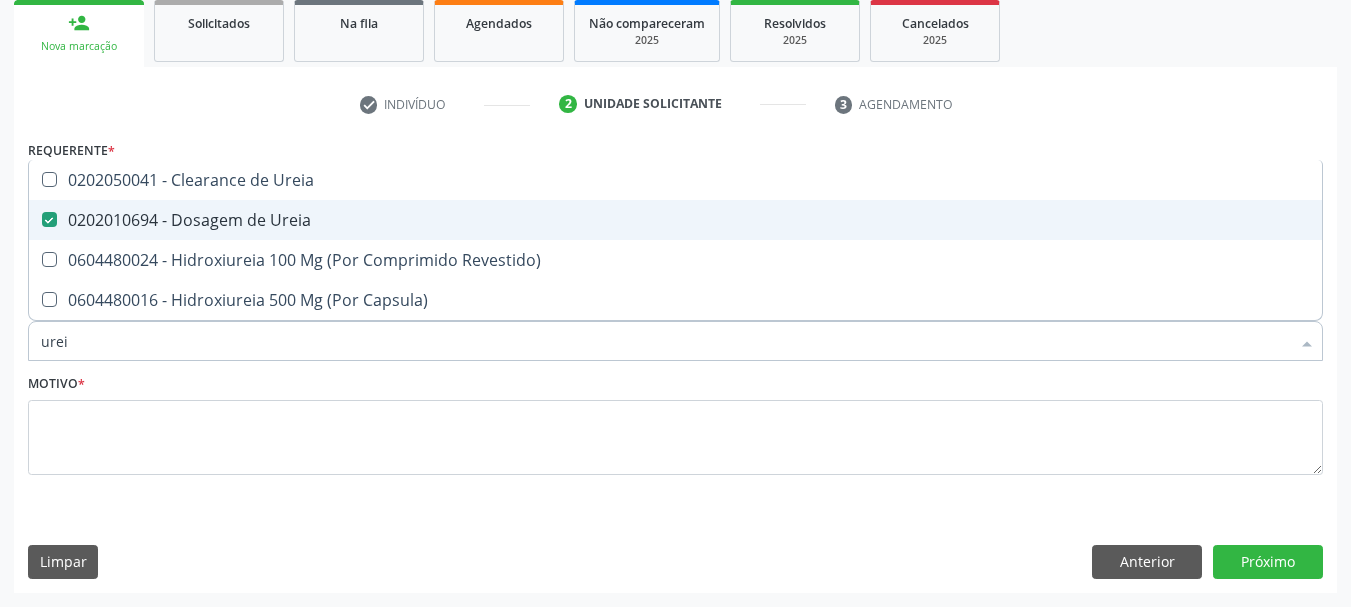 type on "ure" 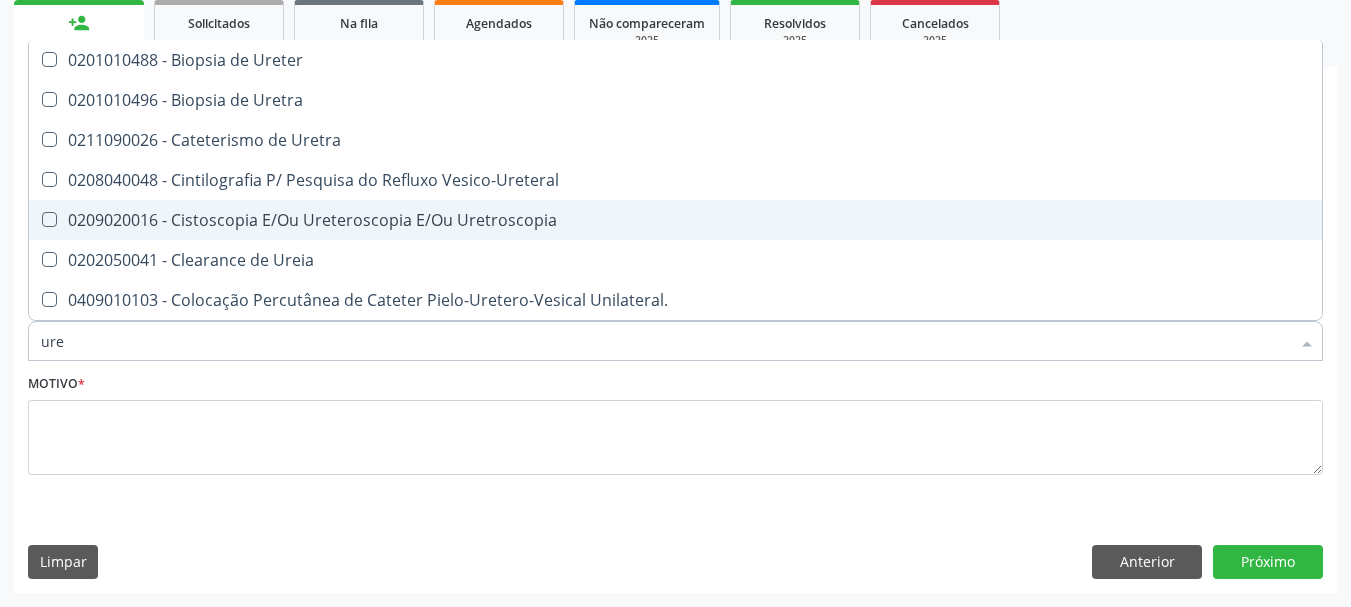 type on "ur" 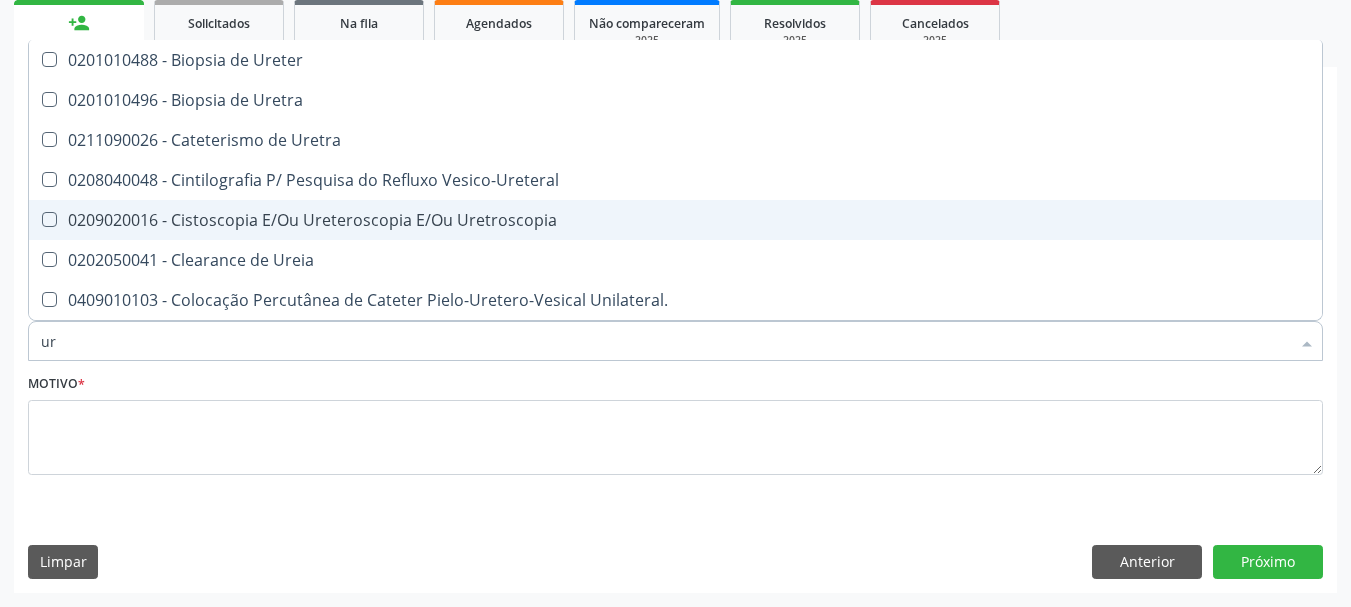checkbox on "false" 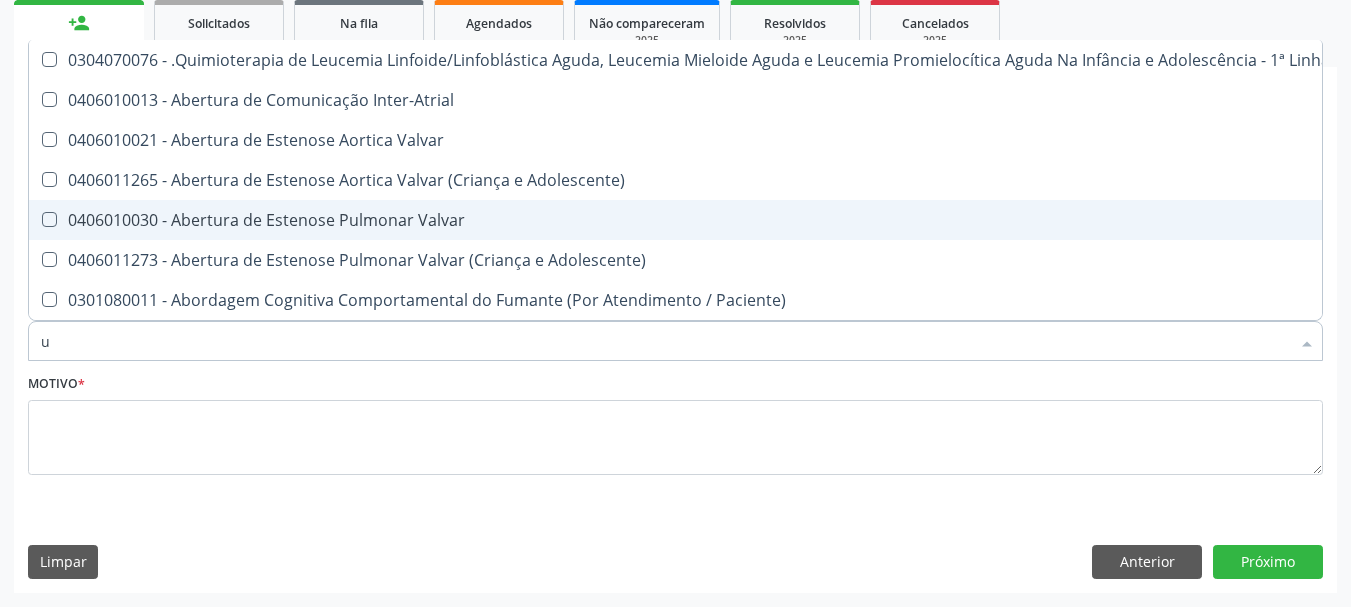 type 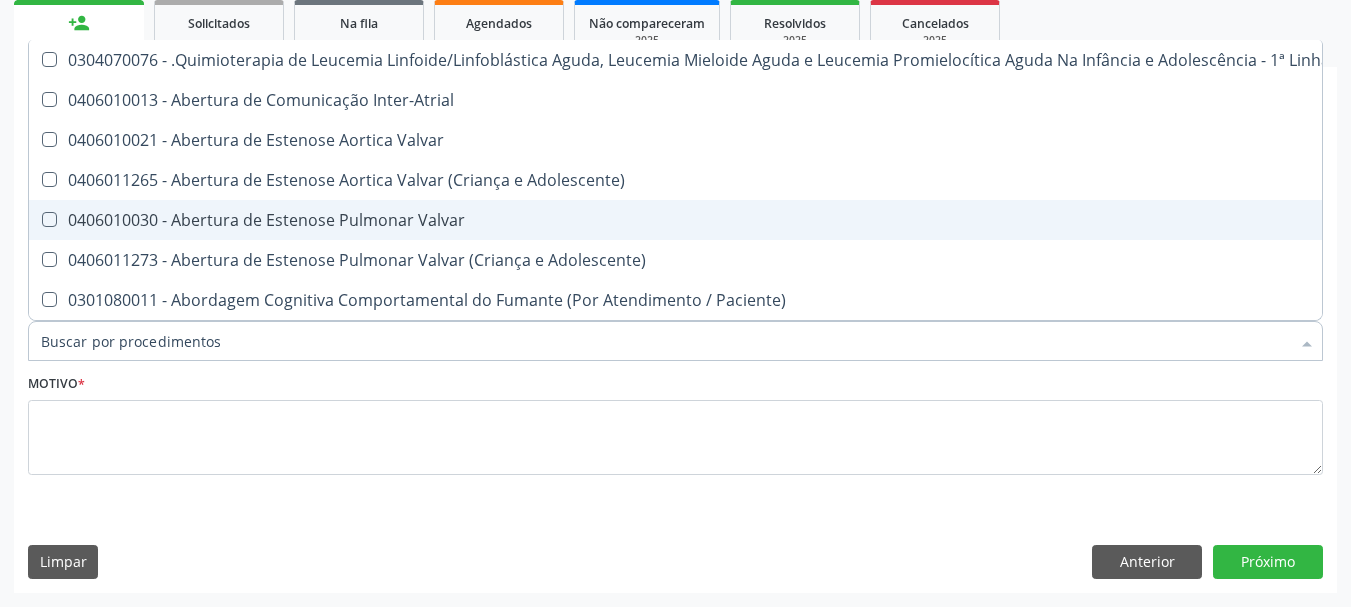 checkbox on "false" 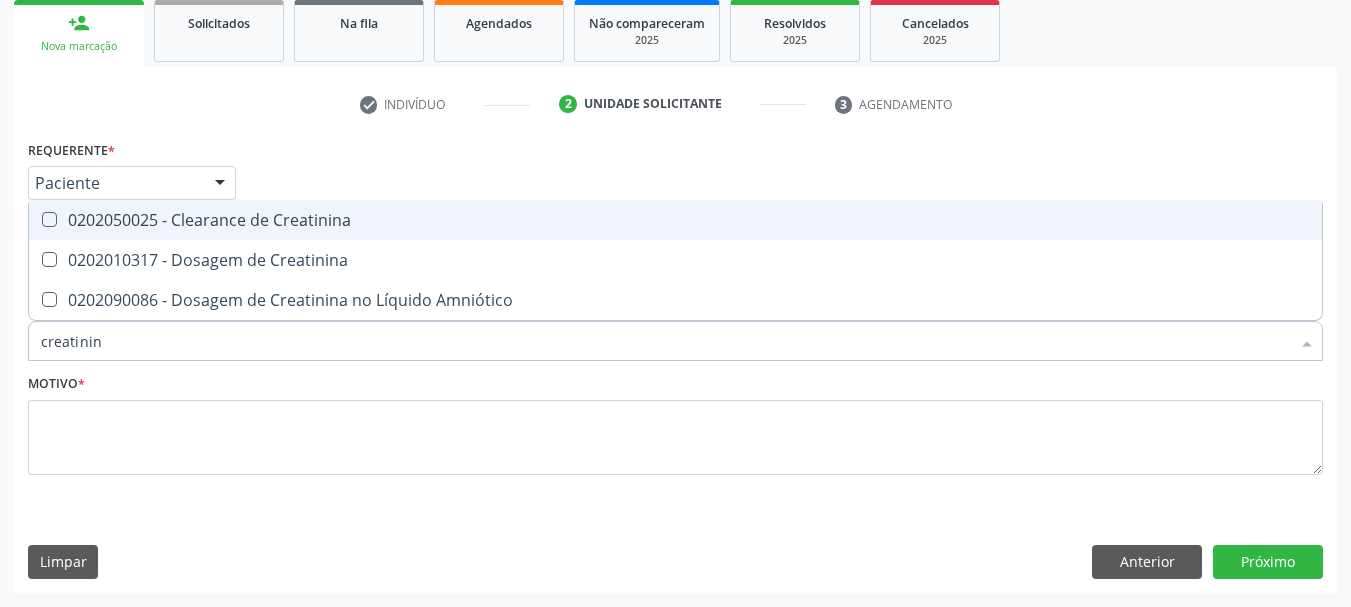 type on "creatinina" 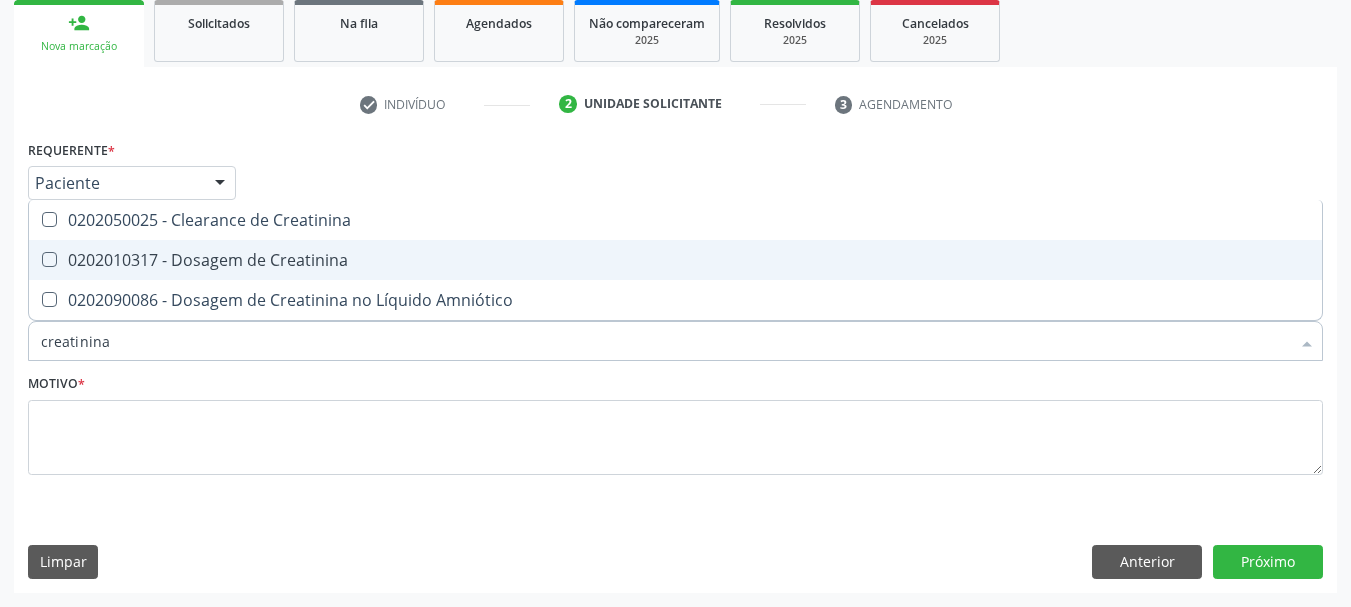click on "0202010317 - Dosagem de Creatinina" at bounding box center (675, 260) 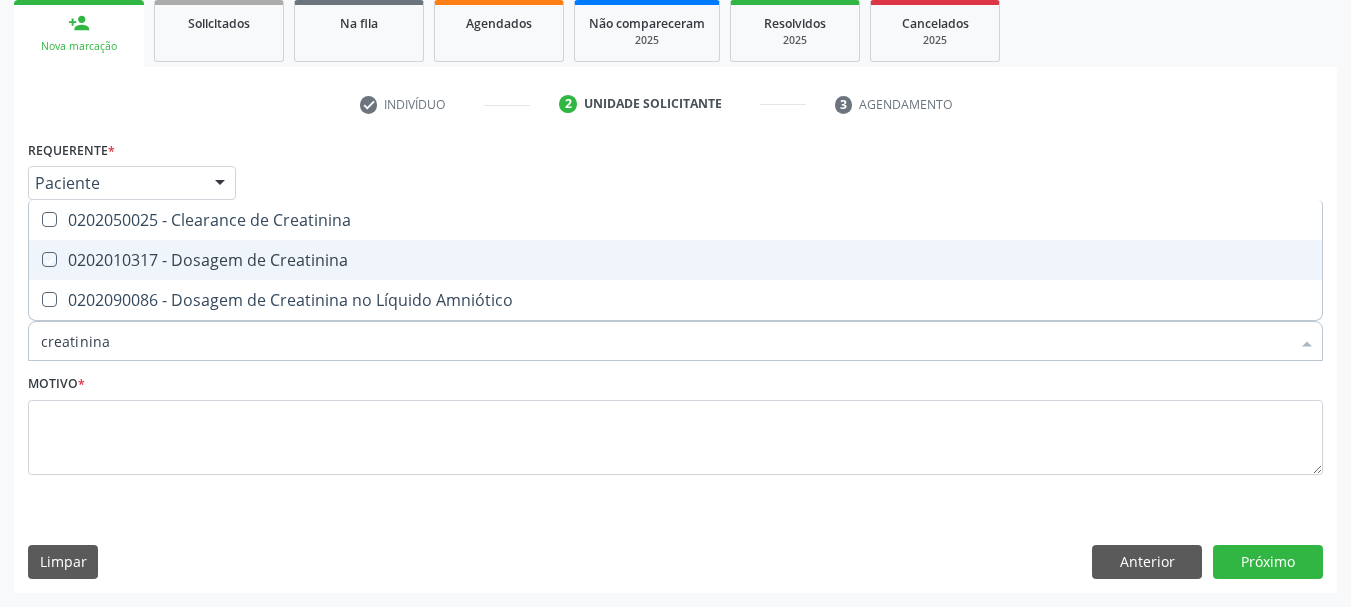 checkbox on "true" 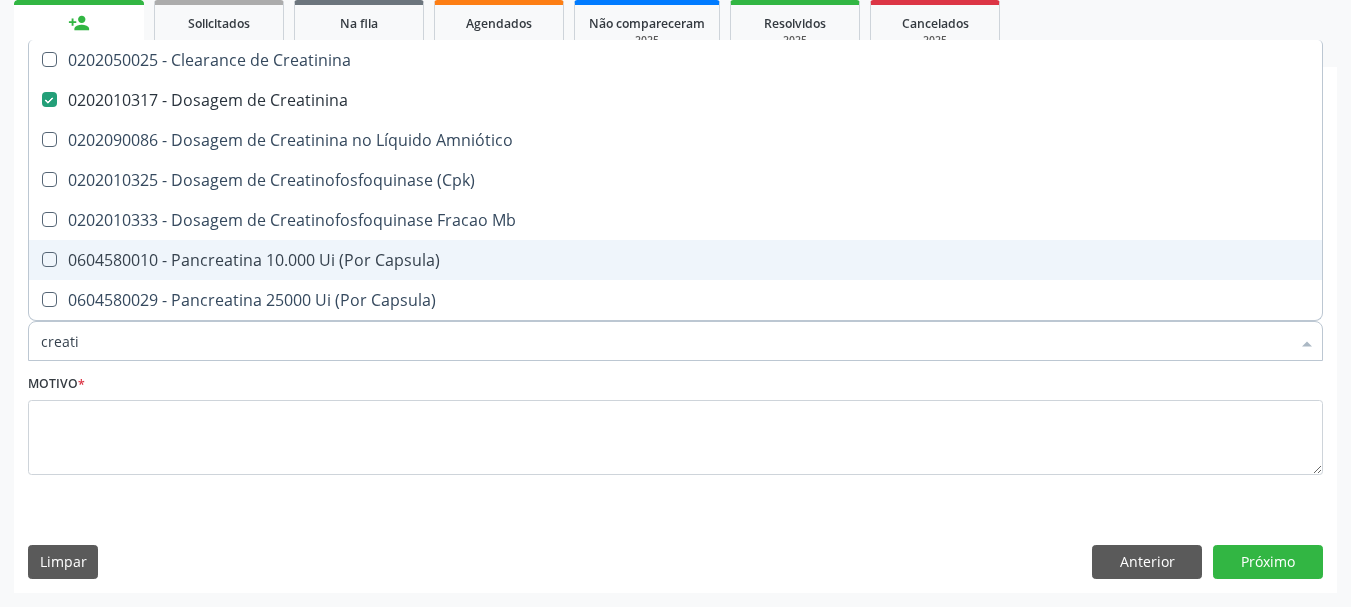 type on "creat" 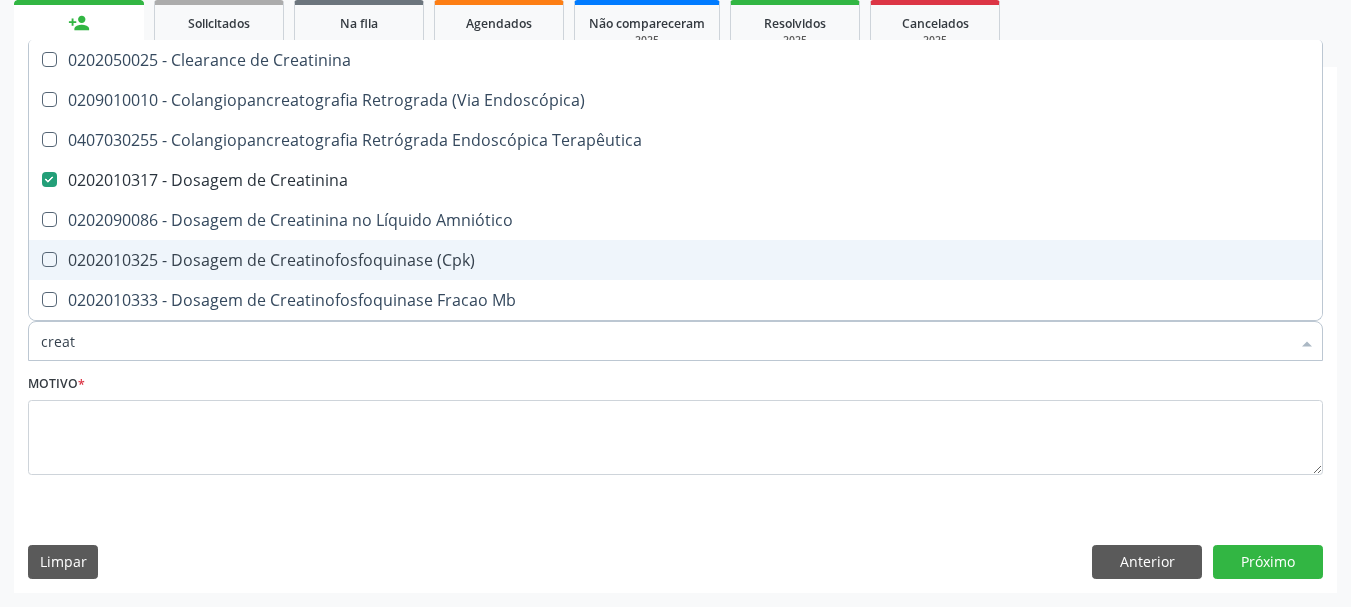 type on "crea" 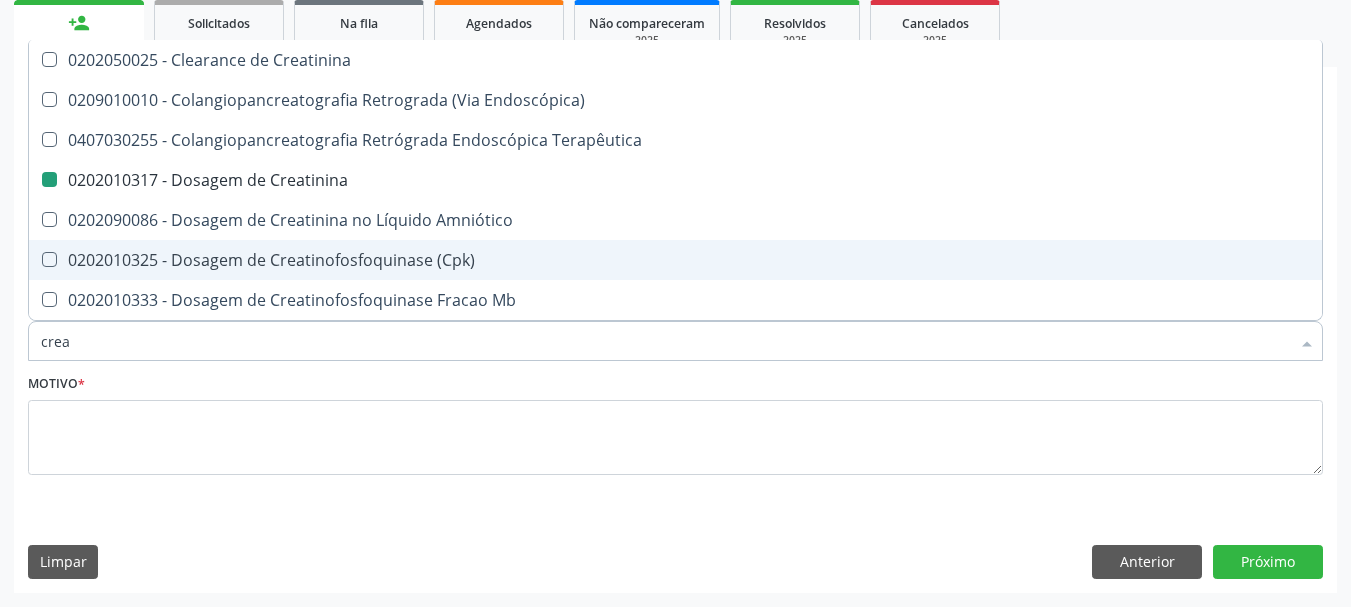type on "cre" 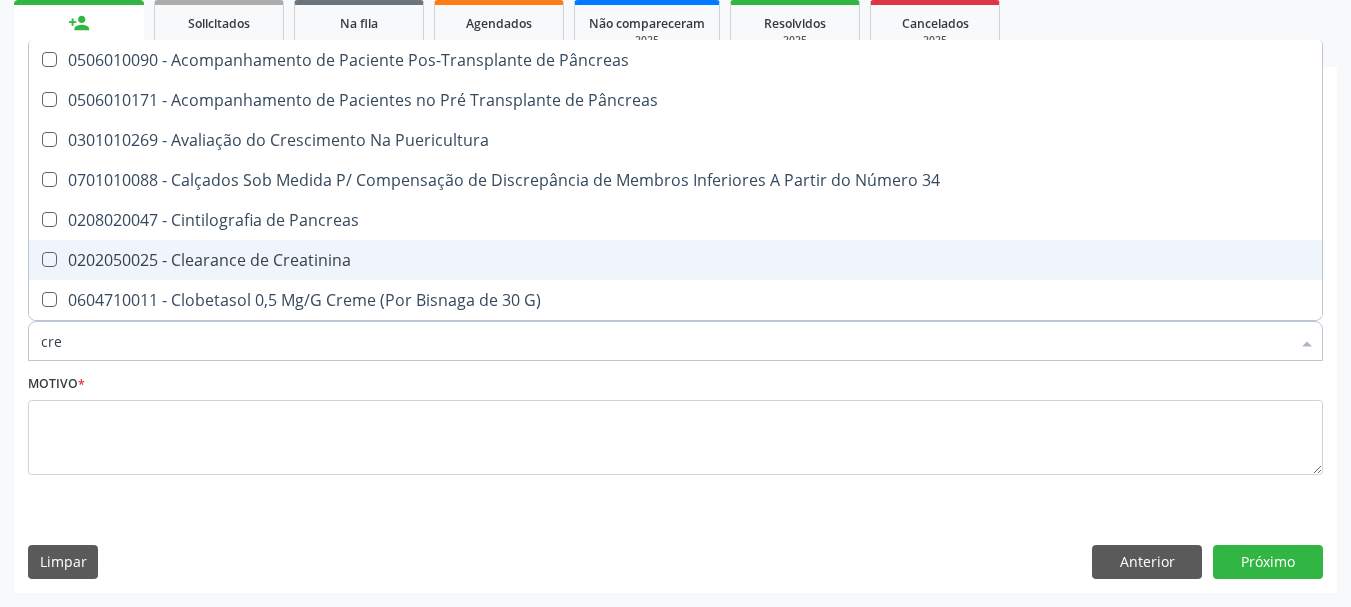 type on "cr" 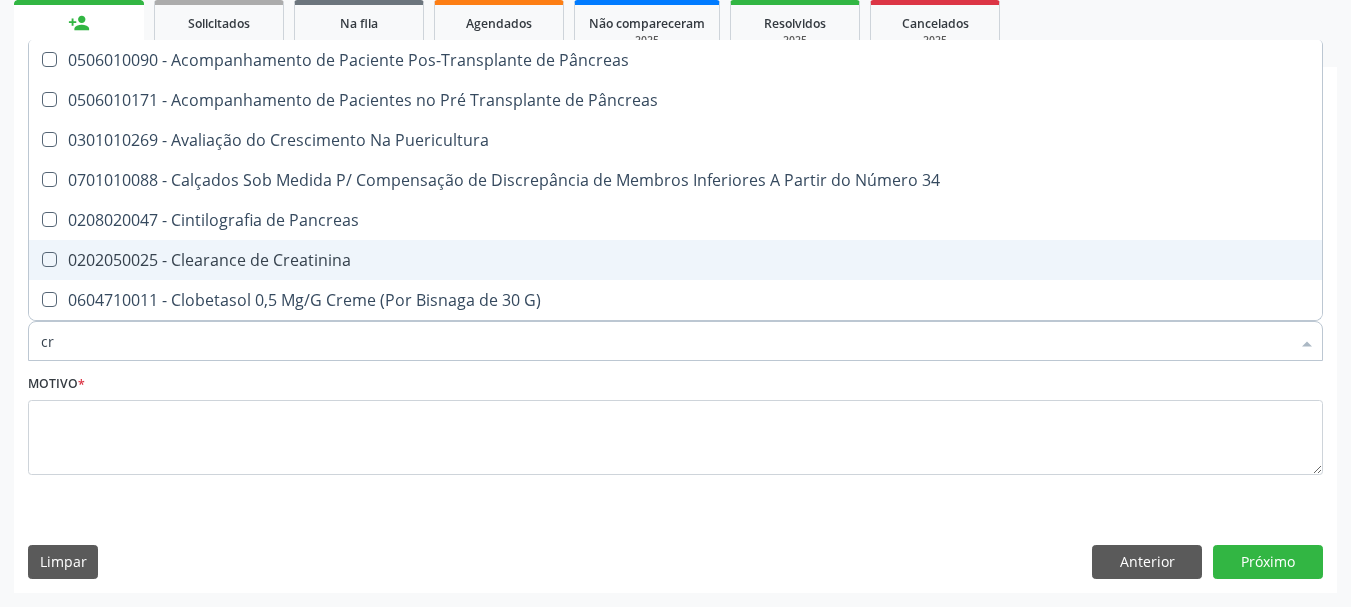 checkbox on "false" 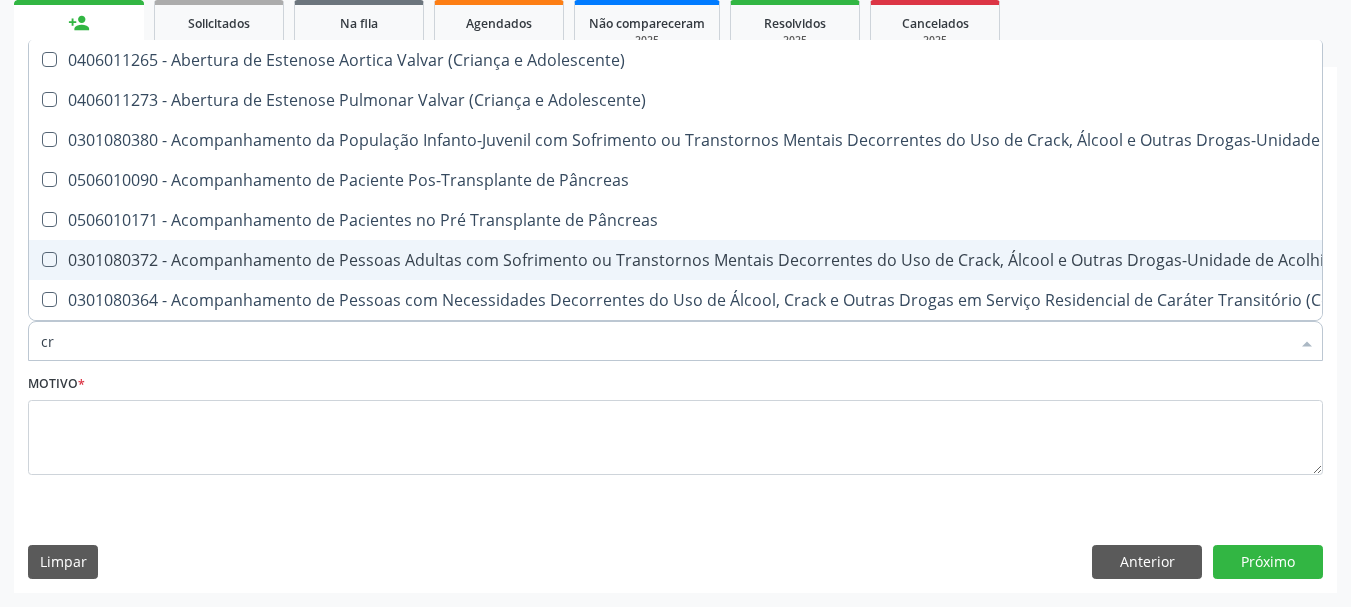 type on "c" 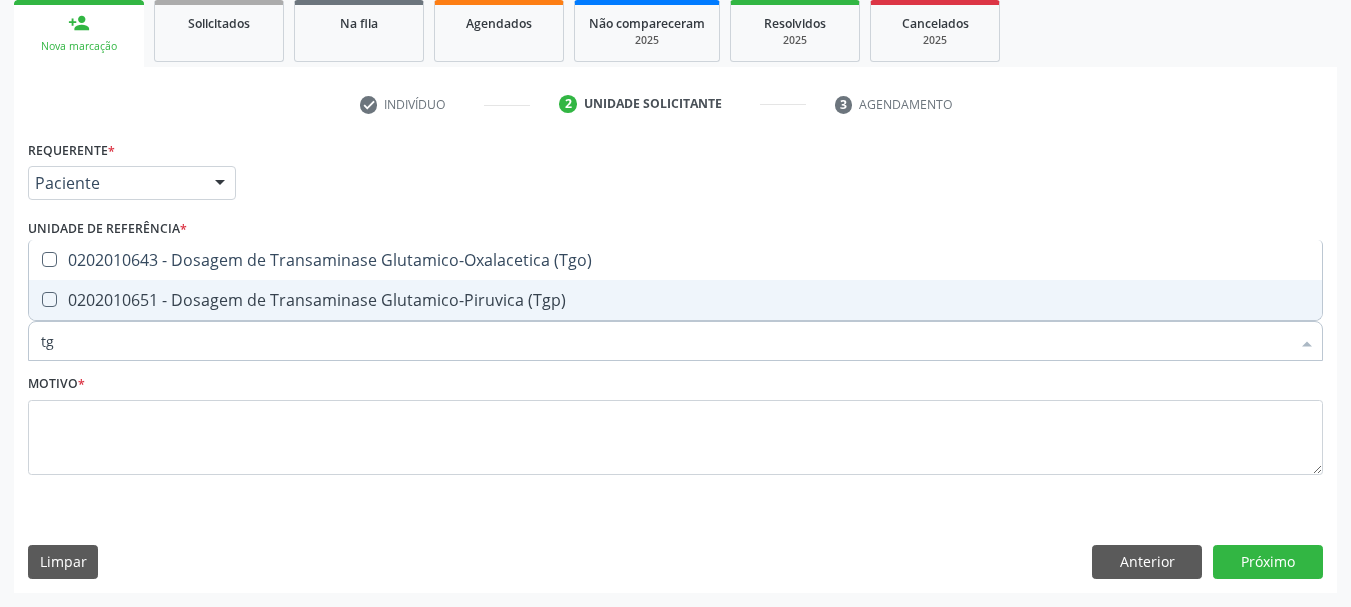 type on "tgo" 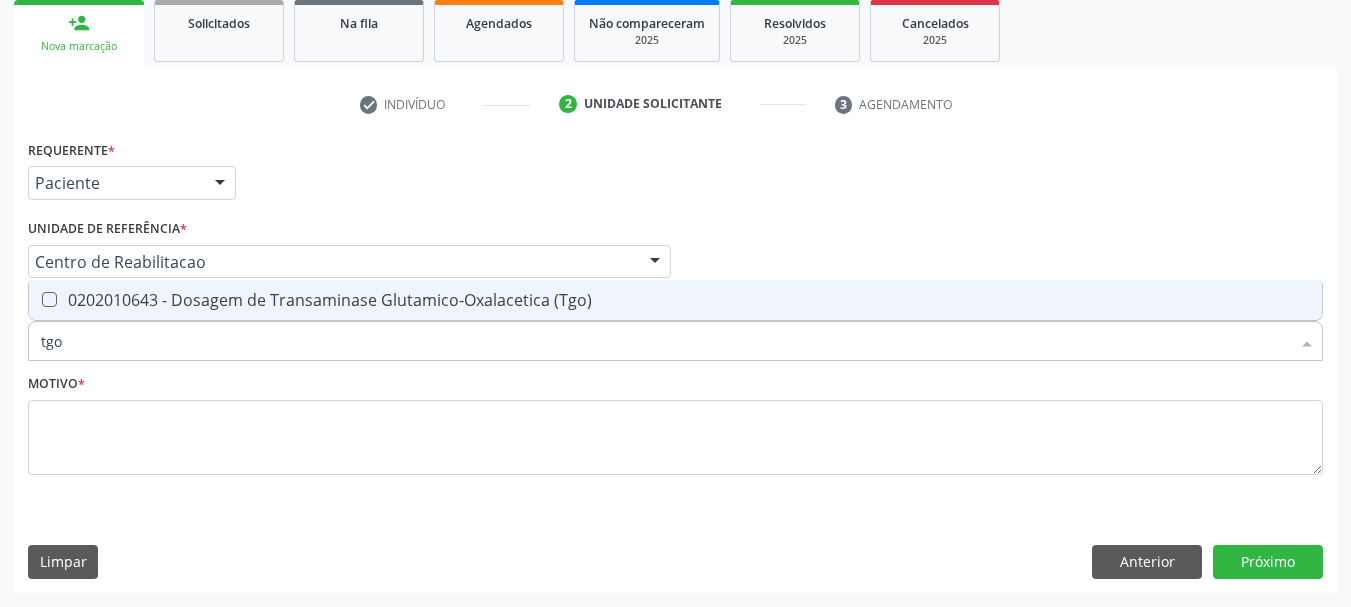 click on "0202010643 - Dosagem de Transaminase Glutamico-Oxalacetica (Tgo)" at bounding box center (675, 300) 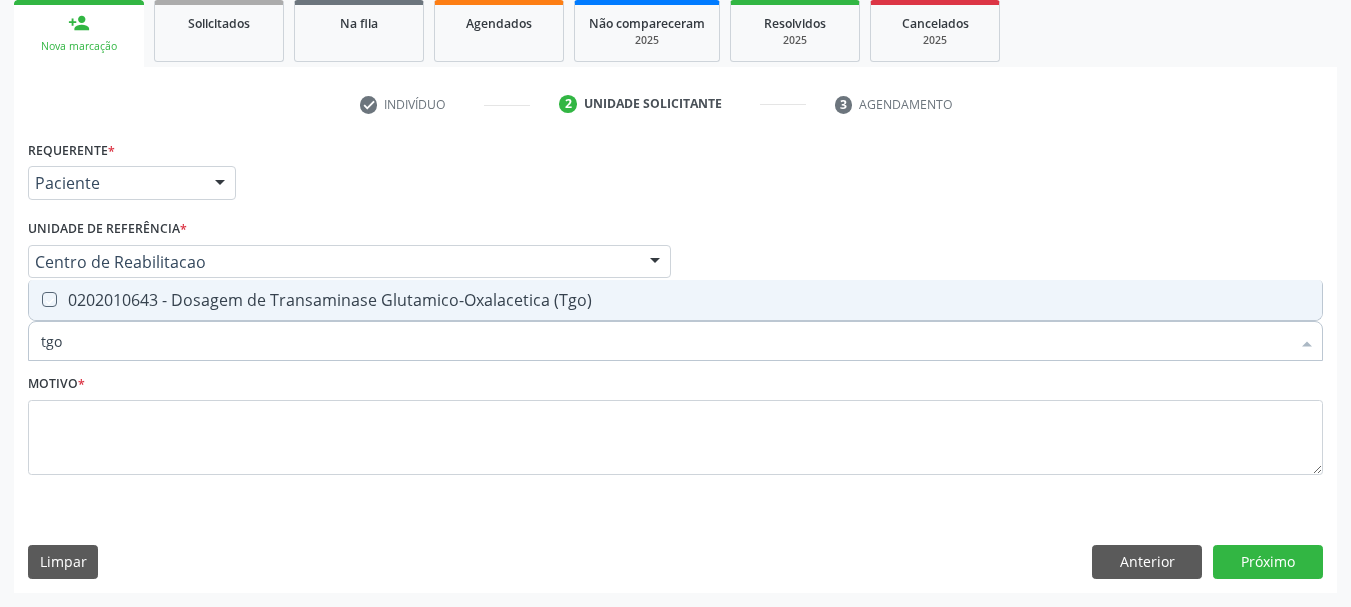 checkbox on "true" 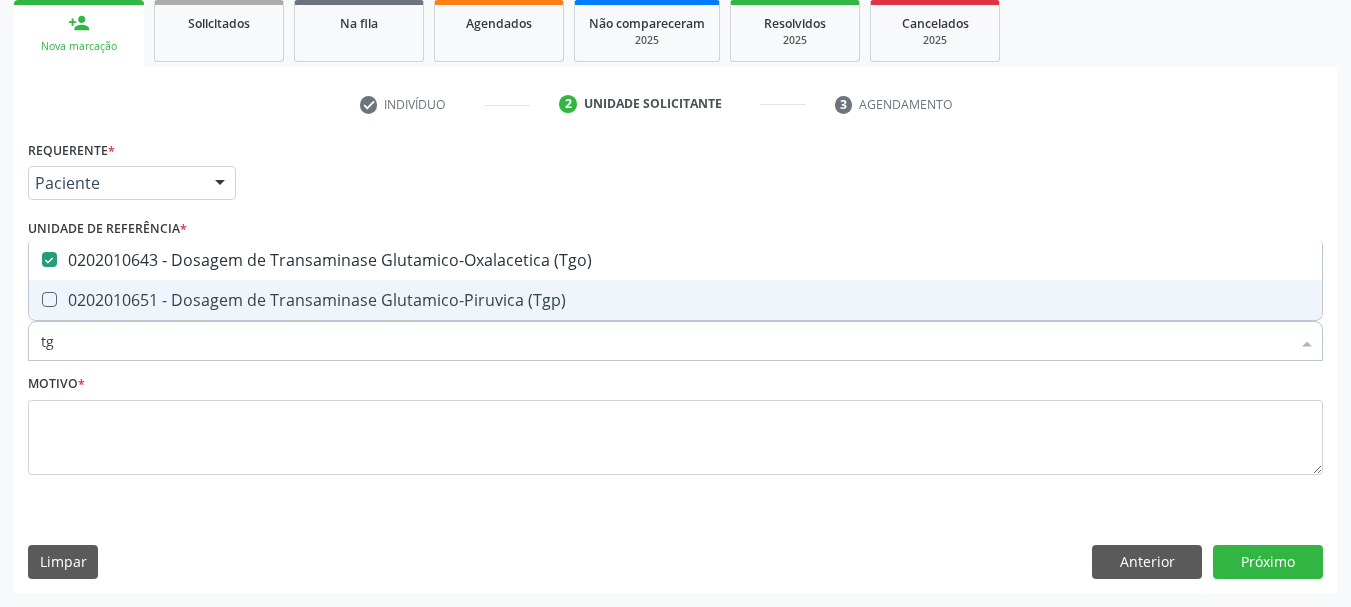 type on "tgp" 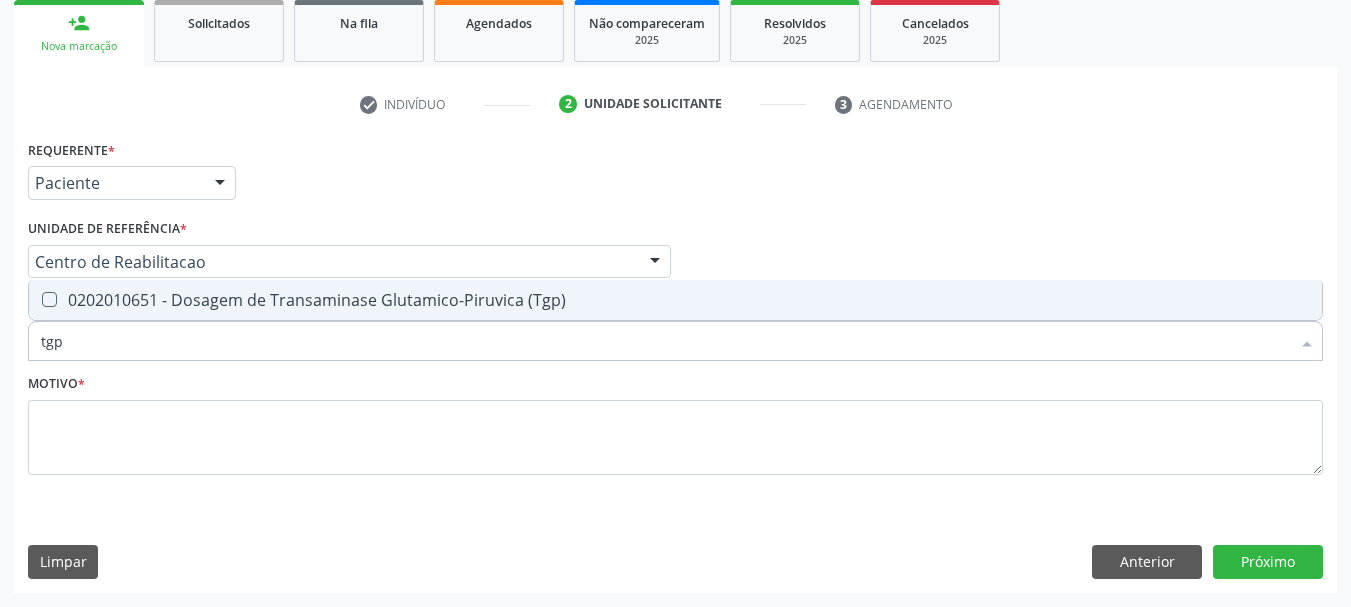 click on "0202010651 - Dosagem de Transaminase Glutamico-Piruvica (Tgp)" at bounding box center (675, 300) 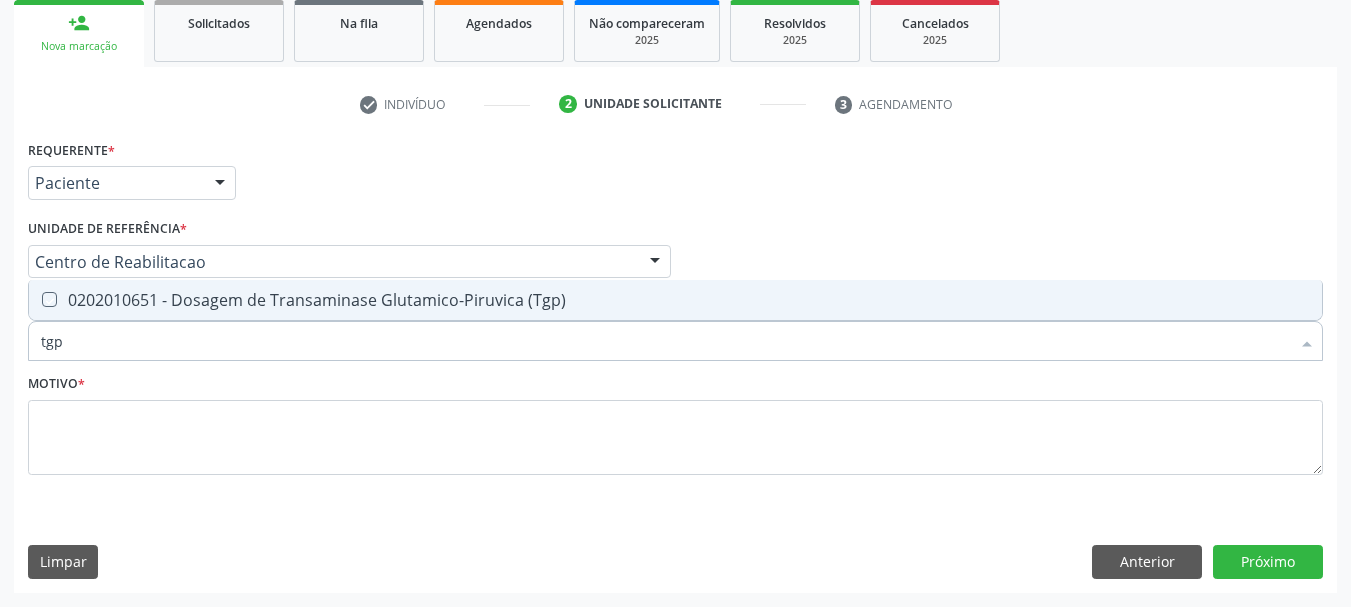 checkbox on "true" 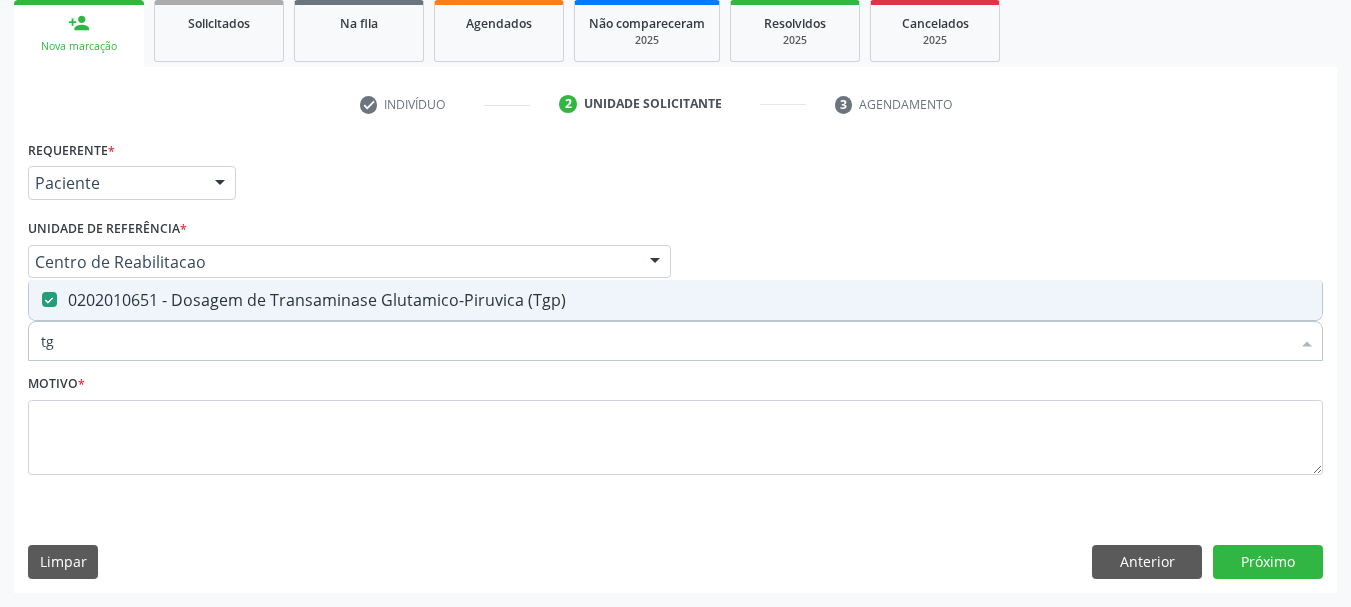 type on "t" 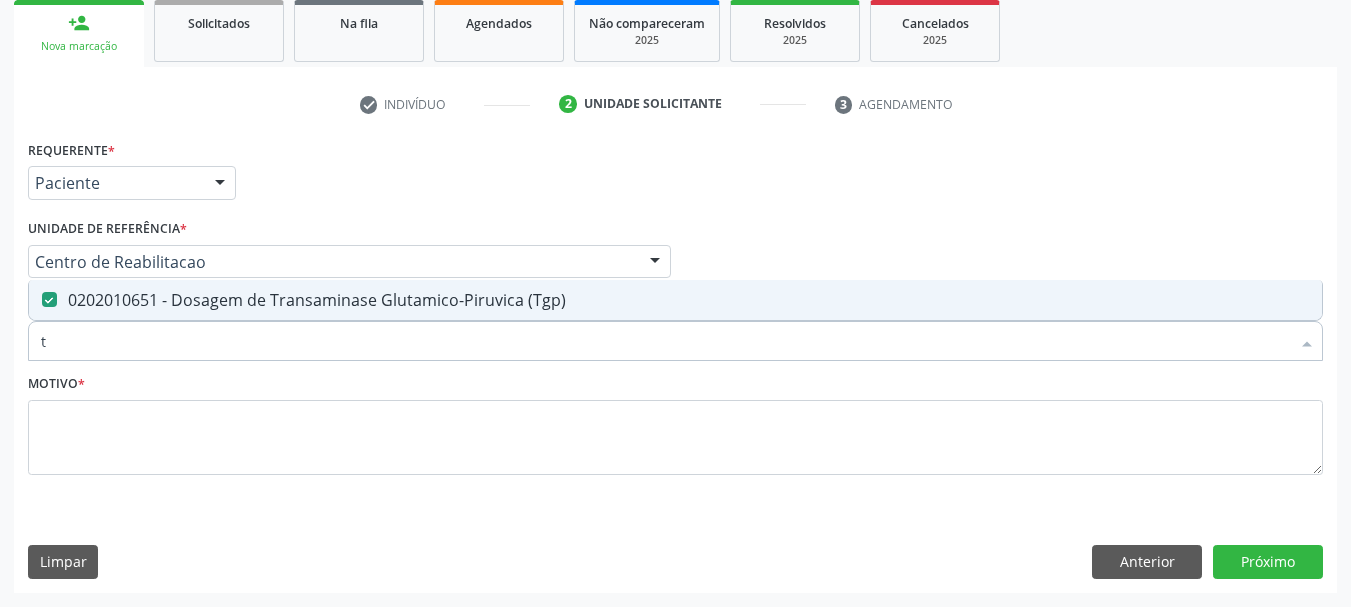 type 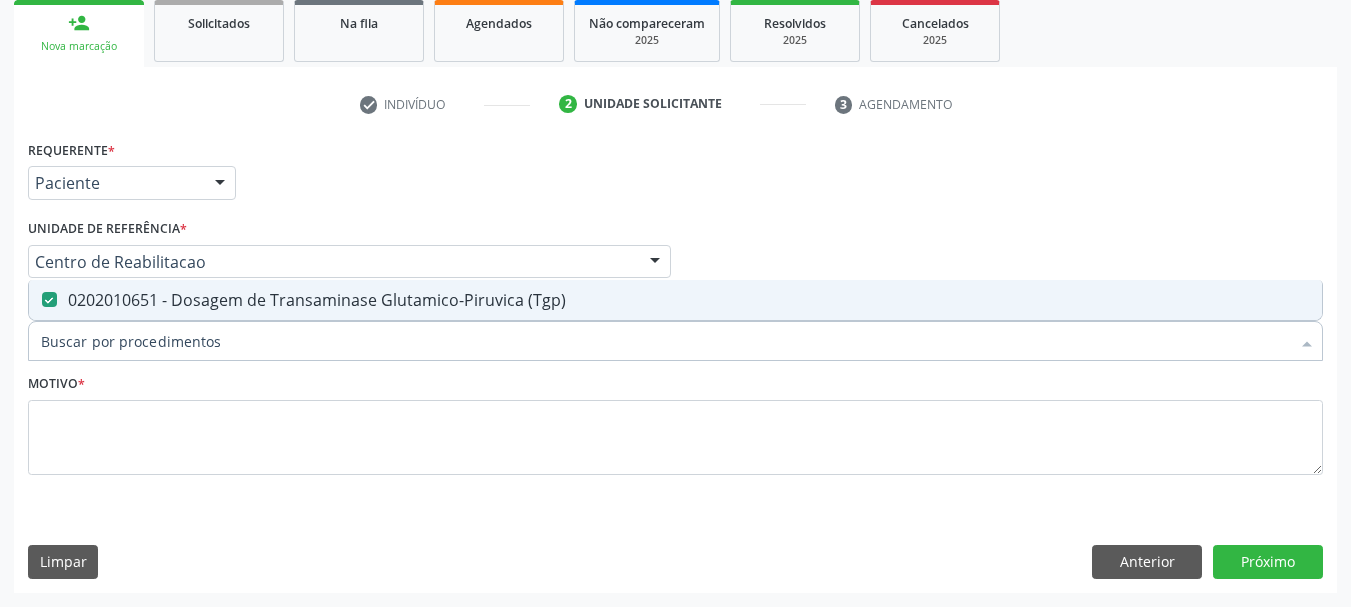 checkbox on "false" 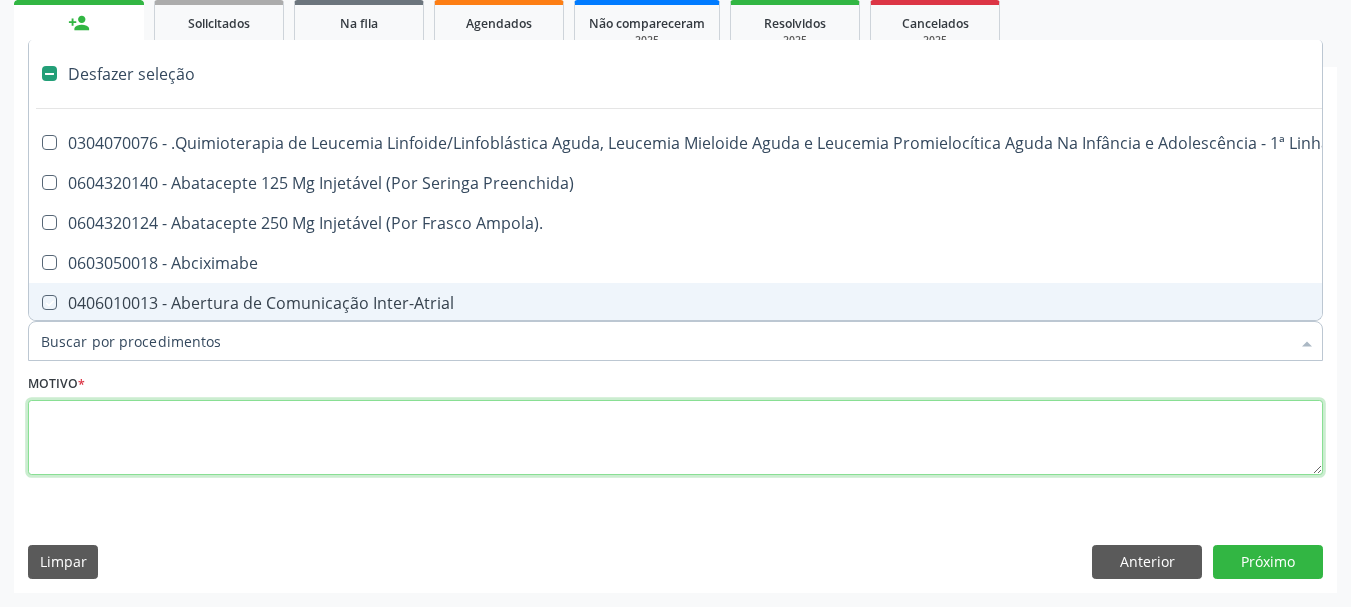 click at bounding box center (675, 438) 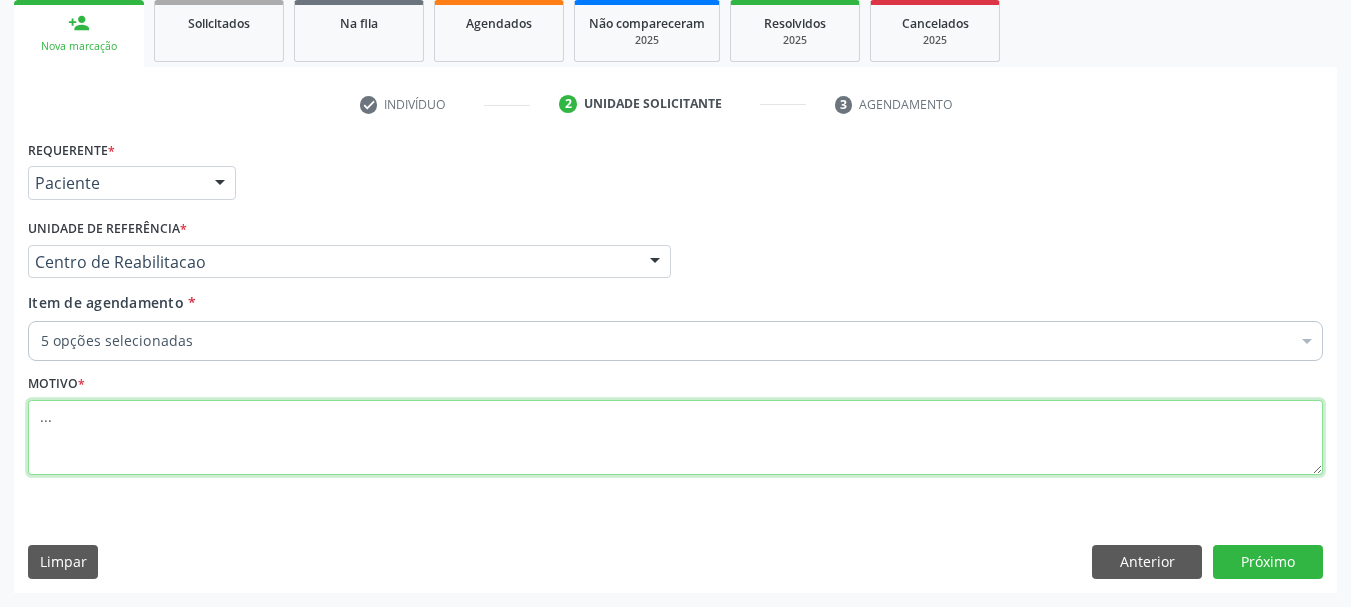 type on "..." 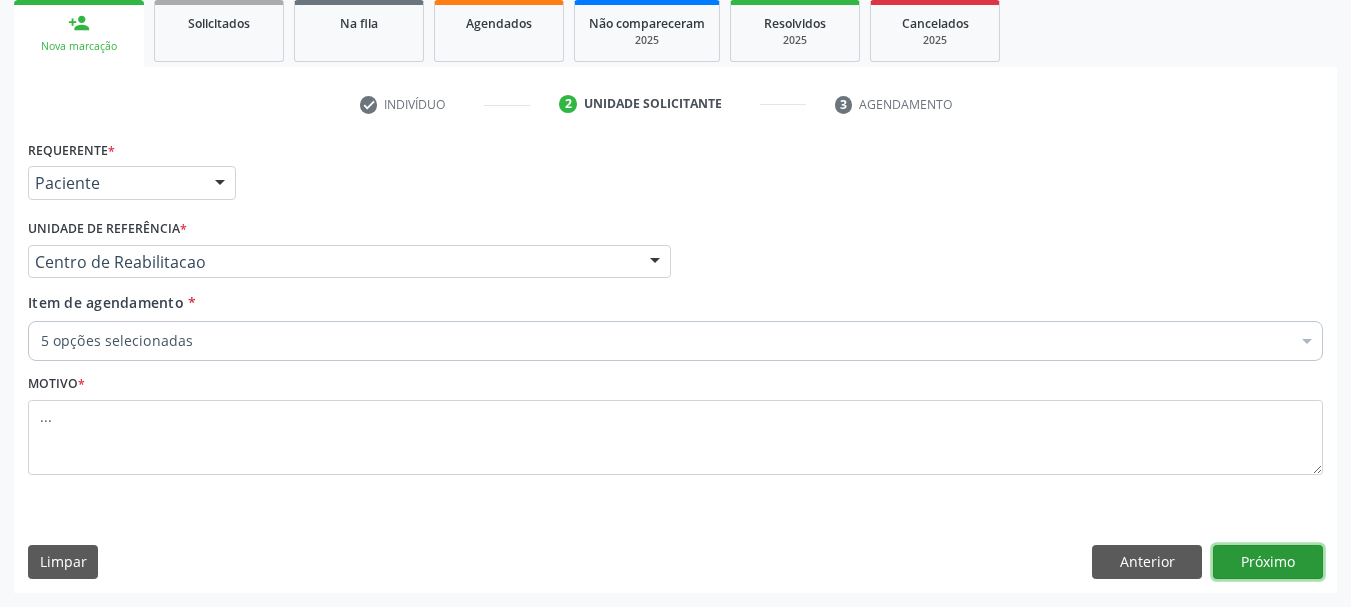 click on "Próximo" at bounding box center [1268, 562] 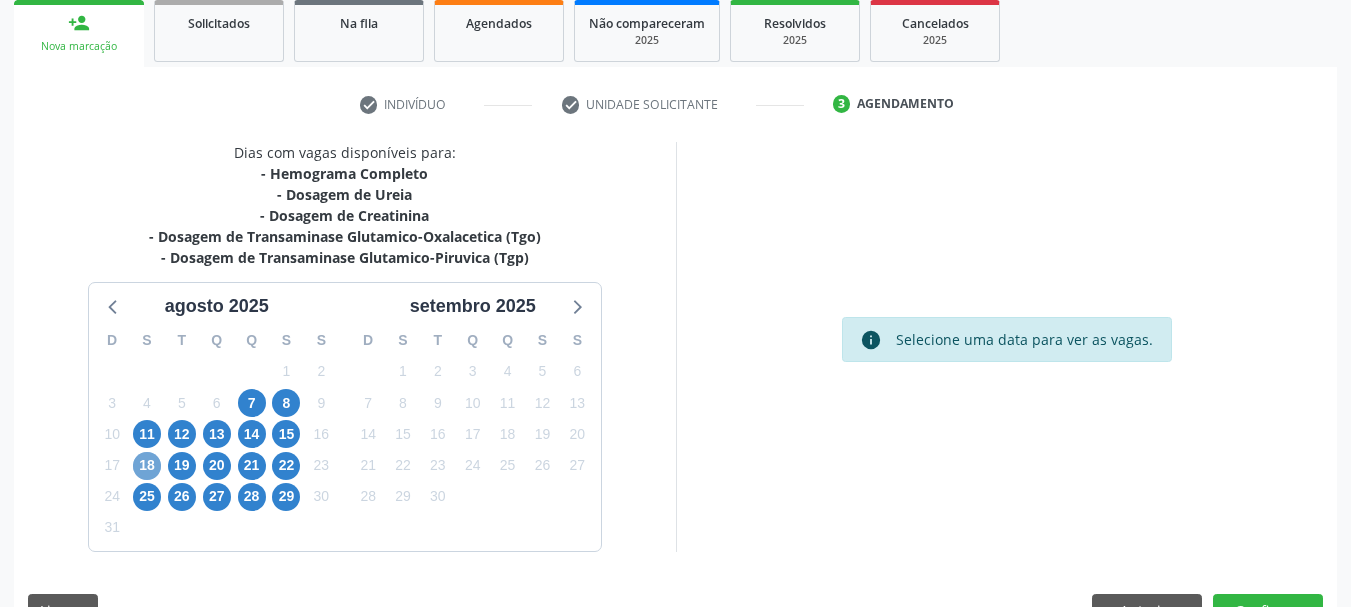 click on "18" at bounding box center [147, 466] 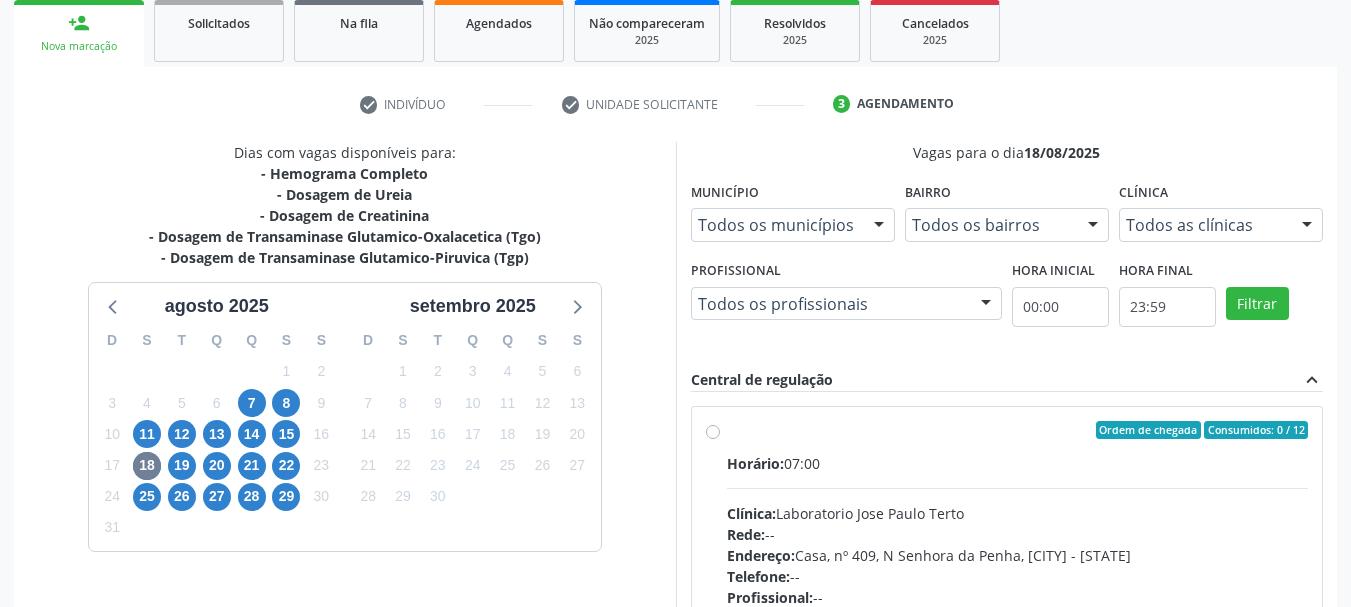 click on "Ordem de chegada
Consumidos: 0 / 12
Horário:   07:00
Clínica:  Laboratorio Jose Paulo Terto
Rede:
--
Endereço:   Casa, nº 409, N Senhora da Penha, [CITY] - [STATE]
Telefone:   --
Profissional:
--
Informações adicionais sobre o atendimento
Idade de atendimento:
Sem restrição
Gênero(s) atendido(s):
Sem restrição
Informações adicionais:
--" at bounding box center (1018, 574) 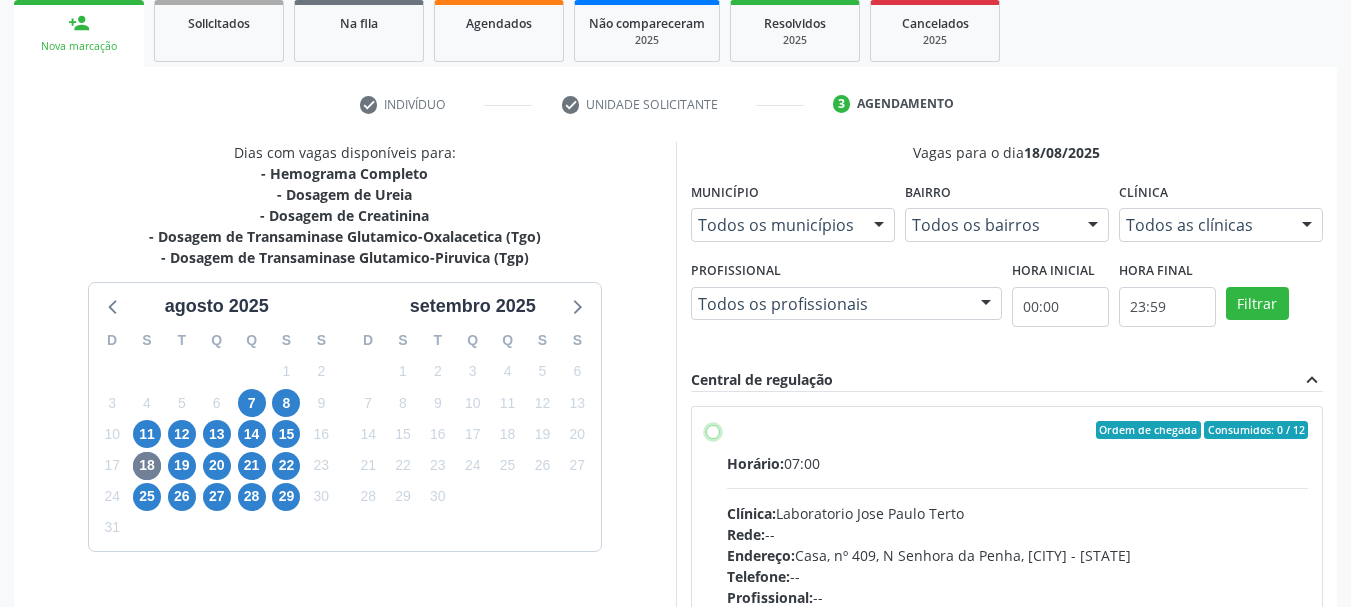 click on "Ordem de chegada
Consumidos: 0 / 12
Horário:   07:00
Clínica:  Laboratorio Jose Paulo Terto
Rede:
--
Endereço:   Casa, nº 409, N Senhora da Penha, [CITY] - [STATE]
Telefone:   --
Profissional:
--
Informações adicionais sobre o atendimento
Idade de atendimento:
Sem restrição
Gênero(s) atendido(s):
Sem restrição
Informações adicionais:
--" at bounding box center (713, 430) 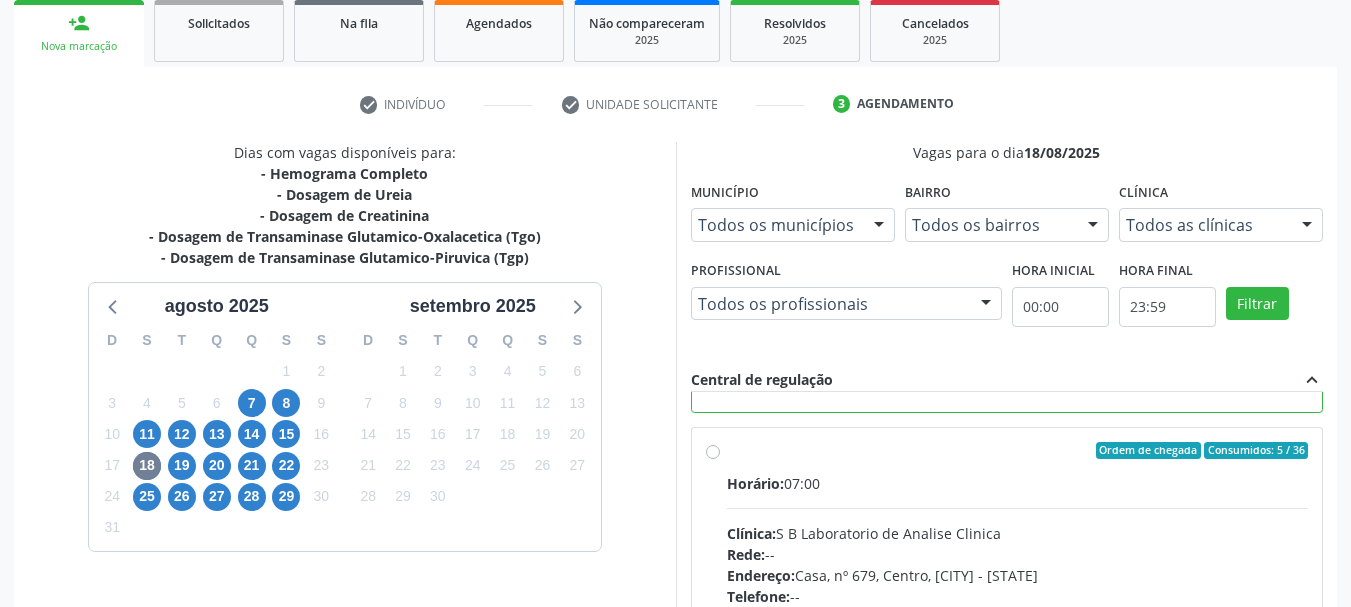 scroll, scrollTop: 500, scrollLeft: 0, axis: vertical 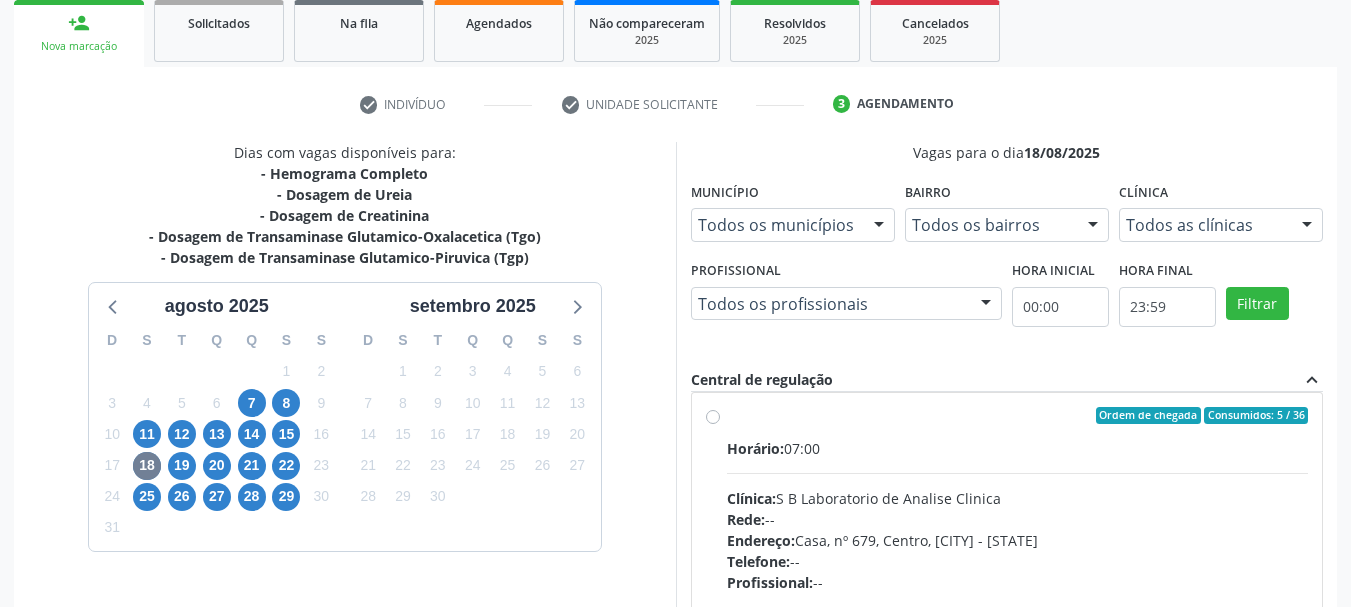 click on "Ordem de chegada
Consumidos: 5 / 36
Horário:   07:00
Clínica:  S B Laboratorio de Analise Clinica
Rede:
--
Endereço:   Casa, nº 679, Centro, [CITY] - [STATE]
Telefone:   --
Profissional:
--
Informações adicionais sobre o atendimento
Idade de atendimento:
Sem restrição
Gênero(s) atendido(s):
Sem restrição
Informações adicionais:
--" at bounding box center (1018, 560) 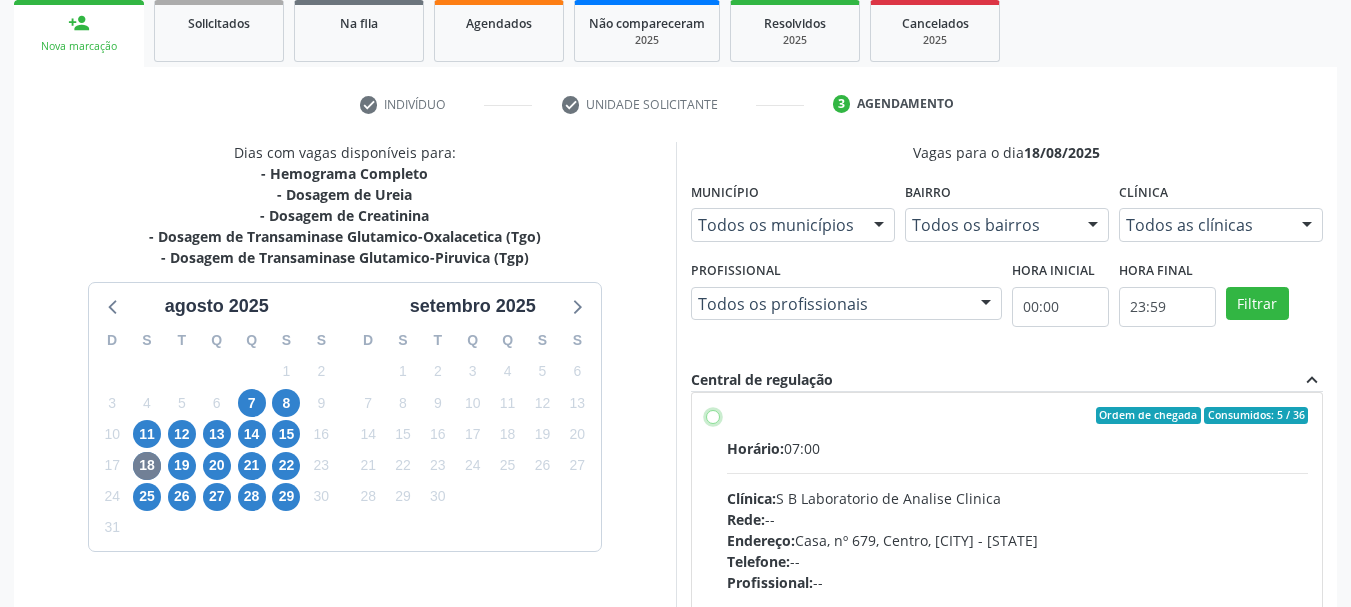 click on "Ordem de chegada
Consumidos: 5 / 36
Horário:   07:00
Clínica:  S B Laboratorio de Analise Clinica
Rede:
--
Endereço:   Casa, nº 679, Centro, [CITY] - [STATE]
Telefone:   --
Profissional:
--
Informações adicionais sobre o atendimento
Idade de atendimento:
Sem restrição
Gênero(s) atendido(s):
Sem restrição
Informações adicionais:
--" at bounding box center (713, 416) 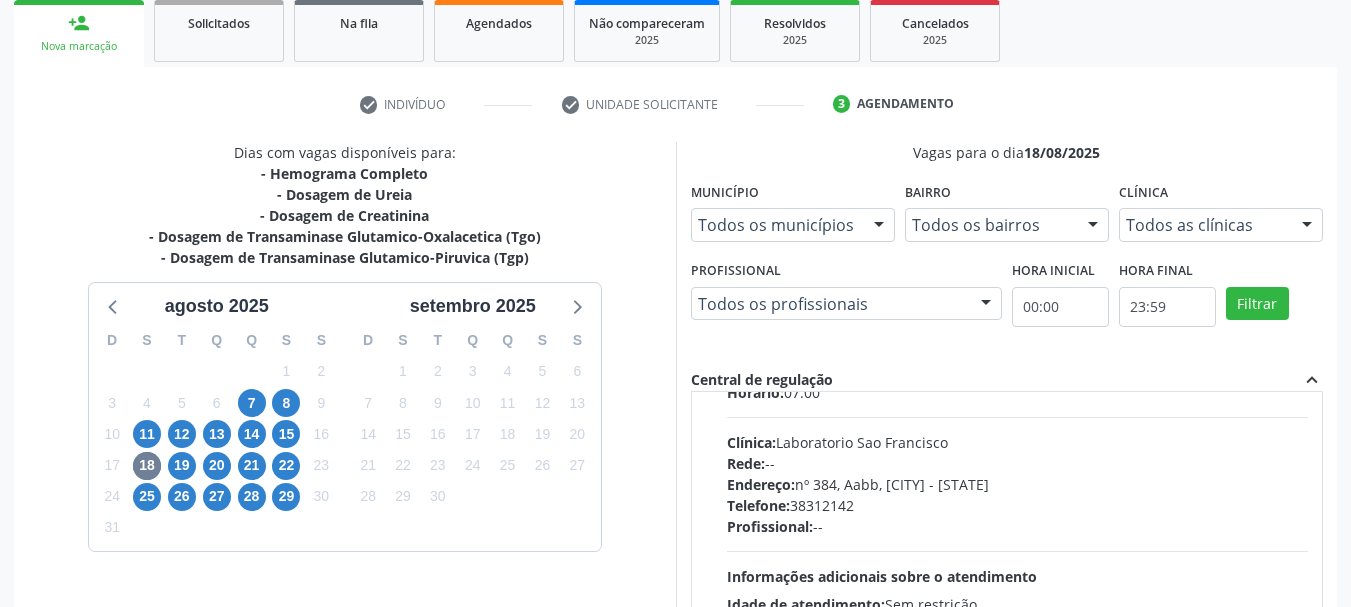 scroll, scrollTop: 1366, scrollLeft: 0, axis: vertical 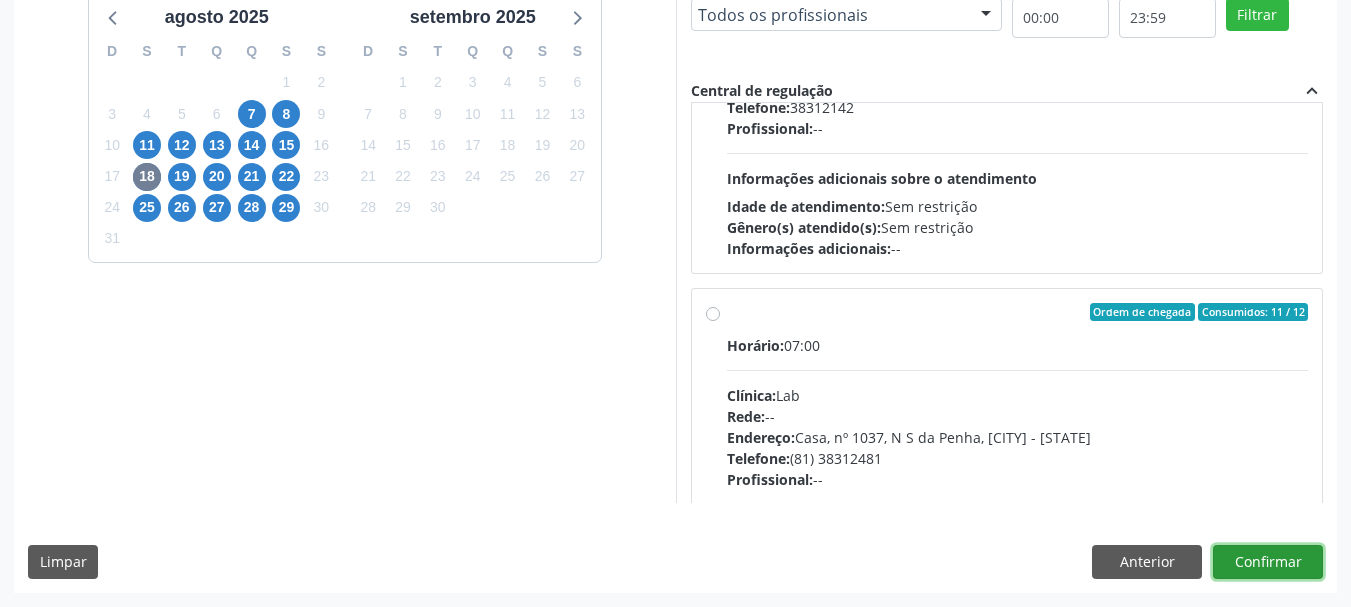 click on "Confirmar" at bounding box center [1268, 562] 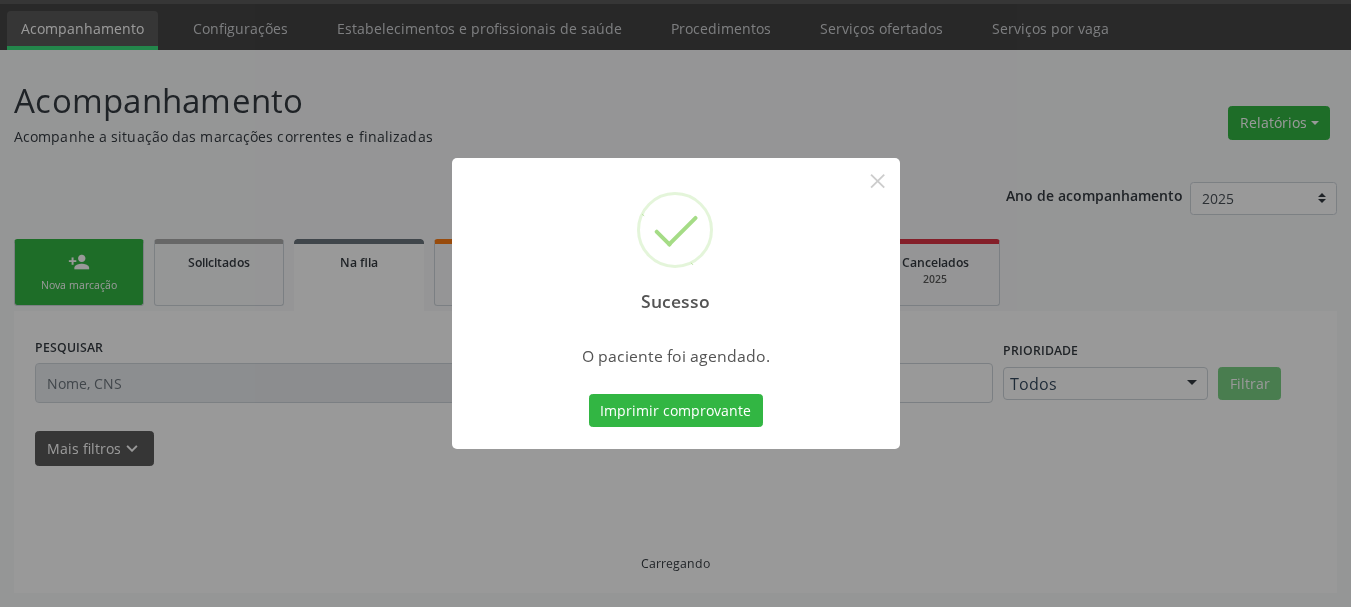 scroll, scrollTop: 60, scrollLeft: 0, axis: vertical 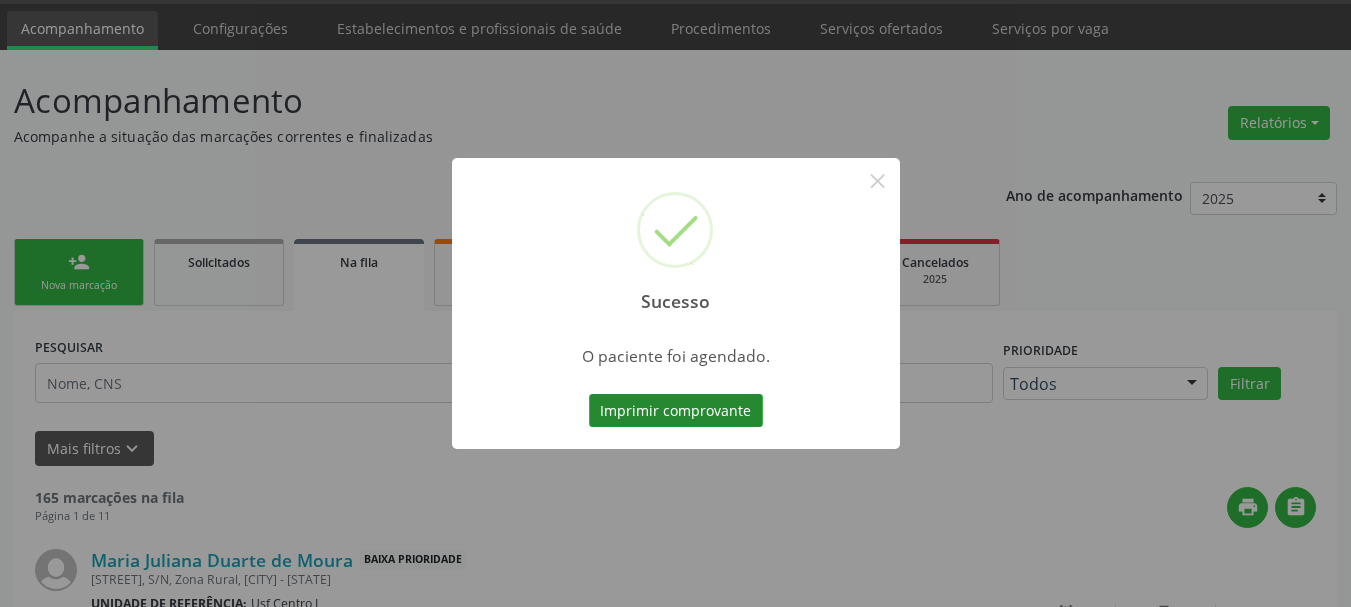 click on "Imprimir comprovante" at bounding box center (676, 411) 